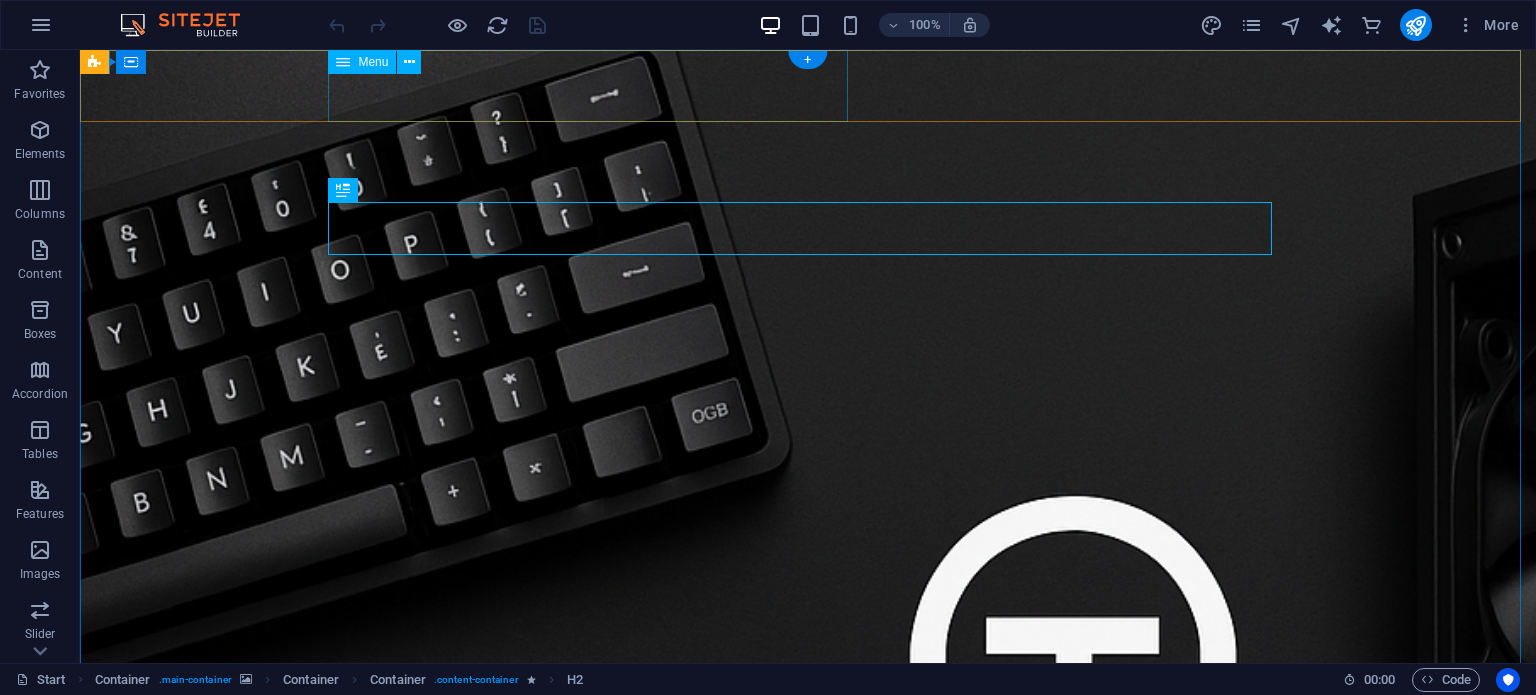 scroll, scrollTop: 0, scrollLeft: 0, axis: both 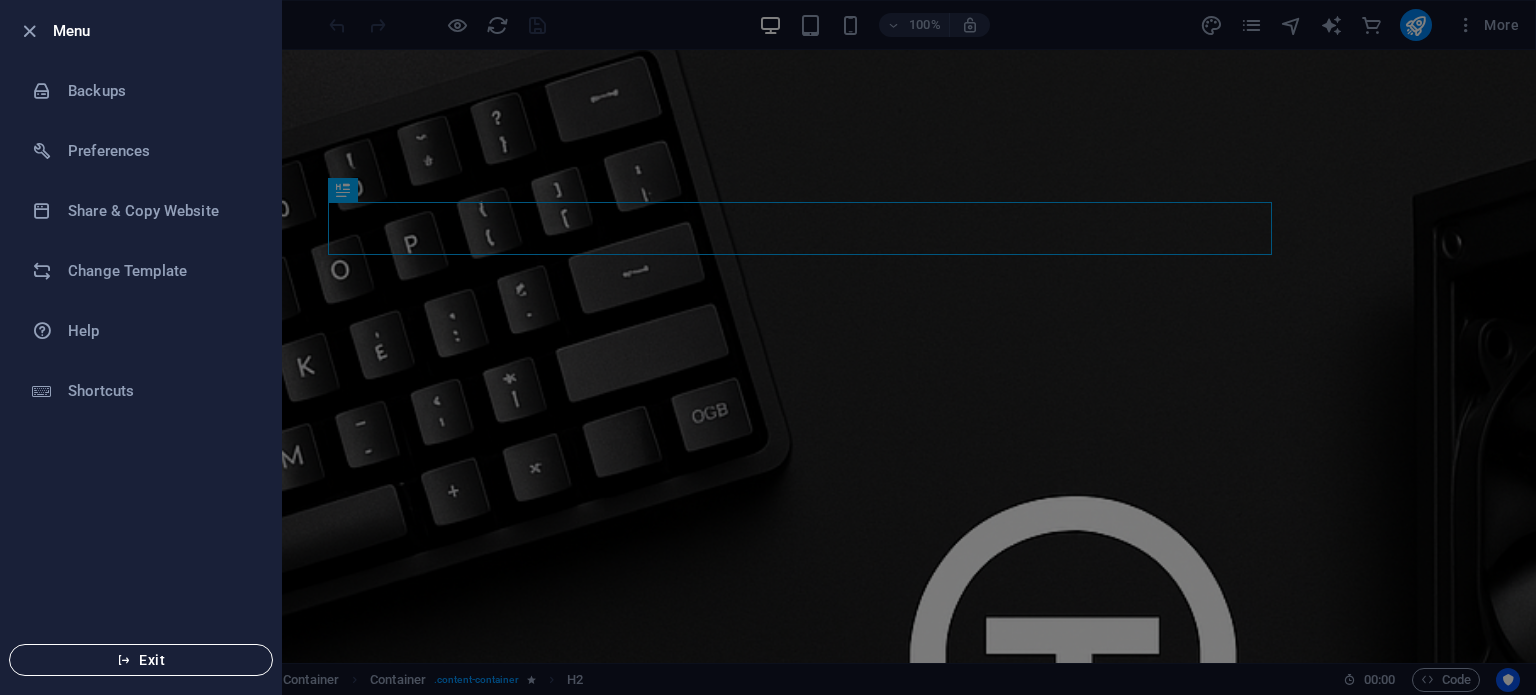 click on "Exit" at bounding box center [141, 660] 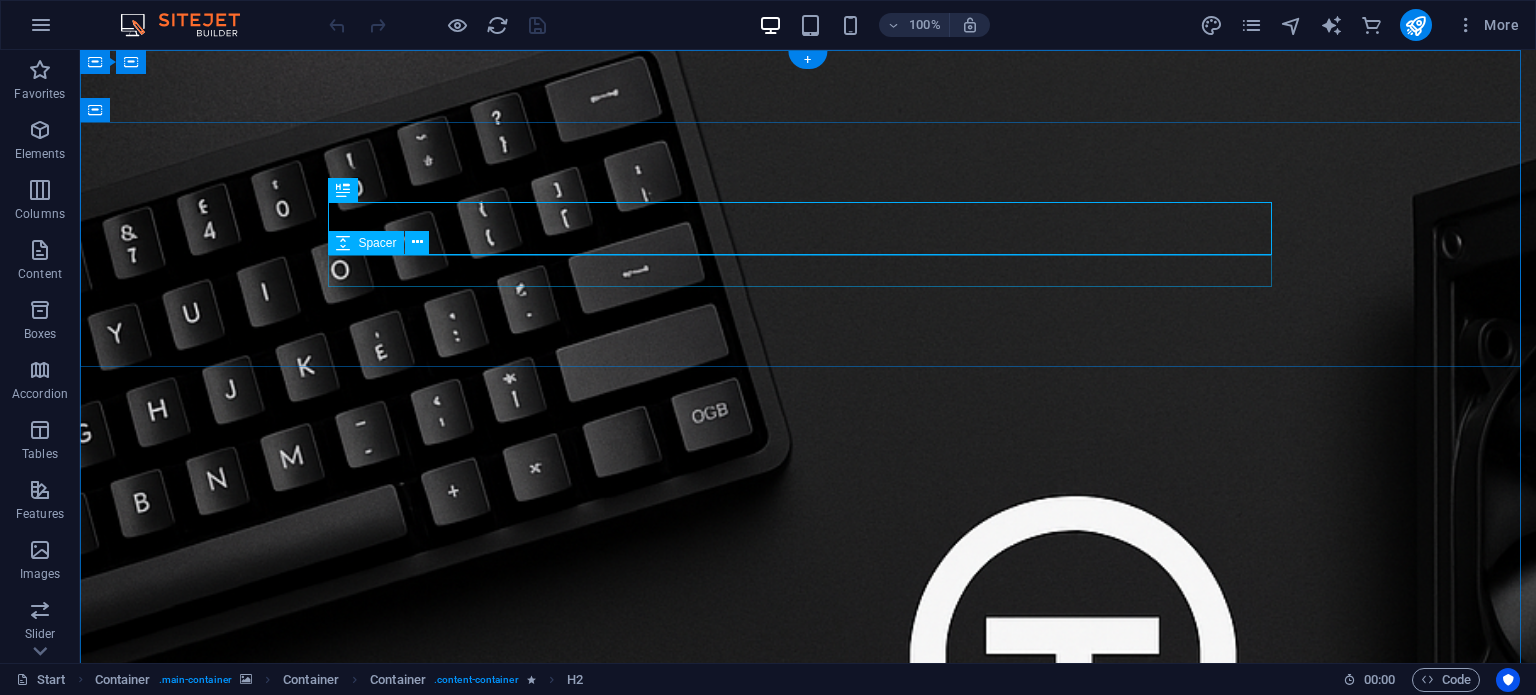 scroll, scrollTop: 0, scrollLeft: 0, axis: both 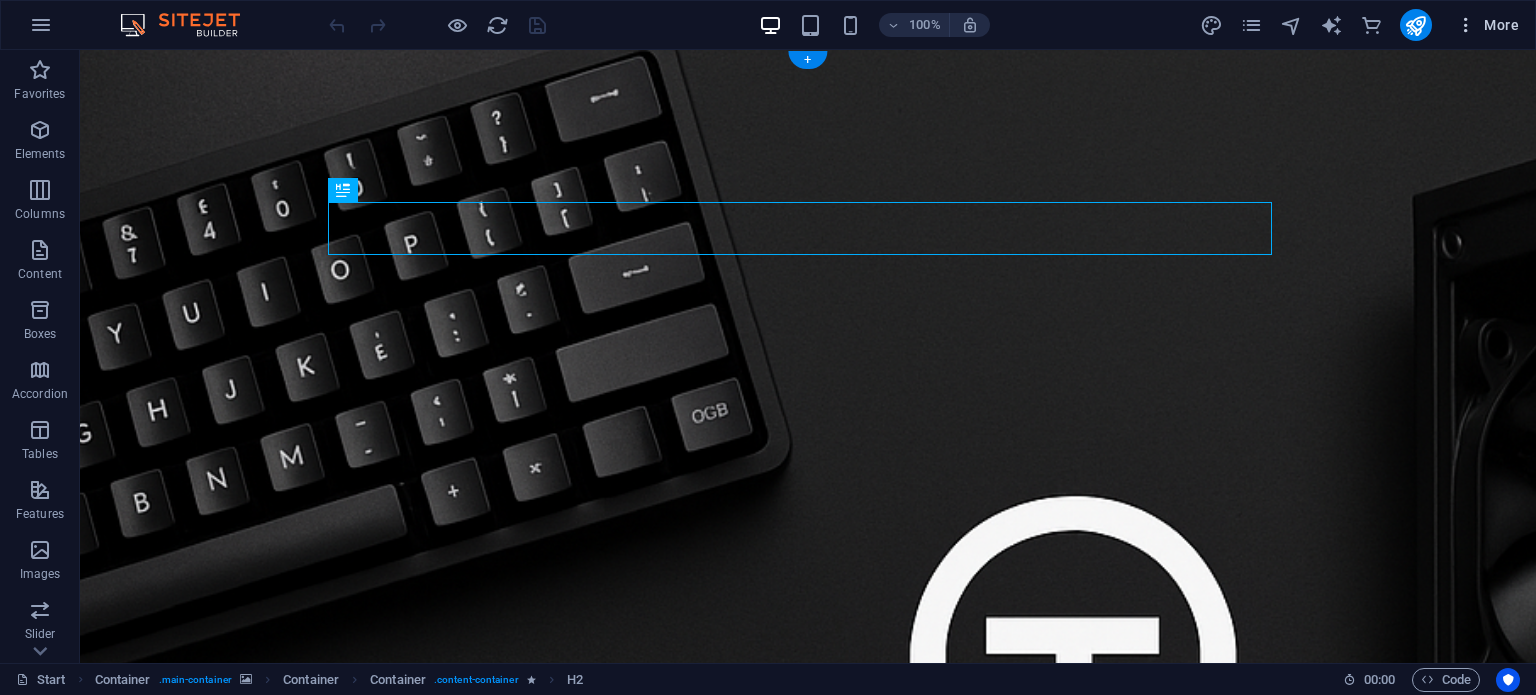 click on "More" at bounding box center [1487, 25] 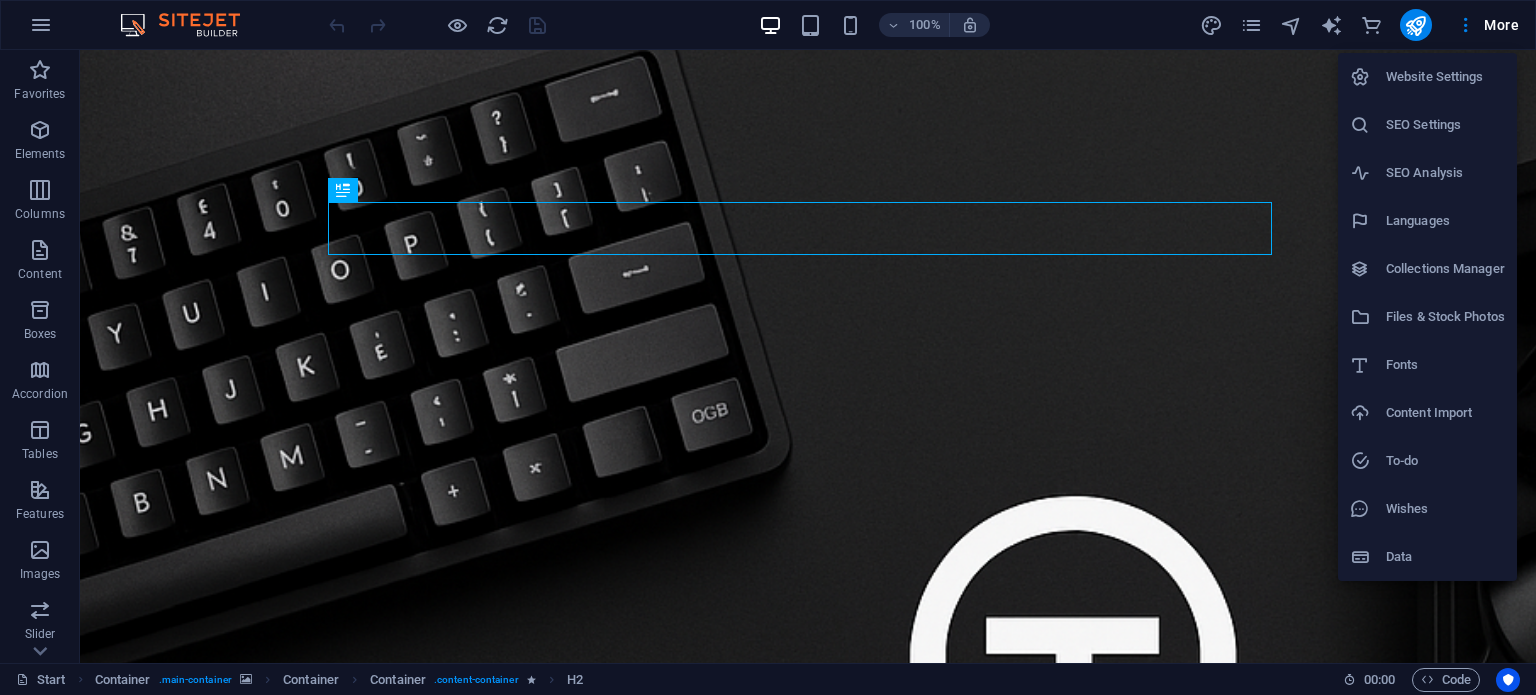 click on "Website Settings" at bounding box center (1445, 77) 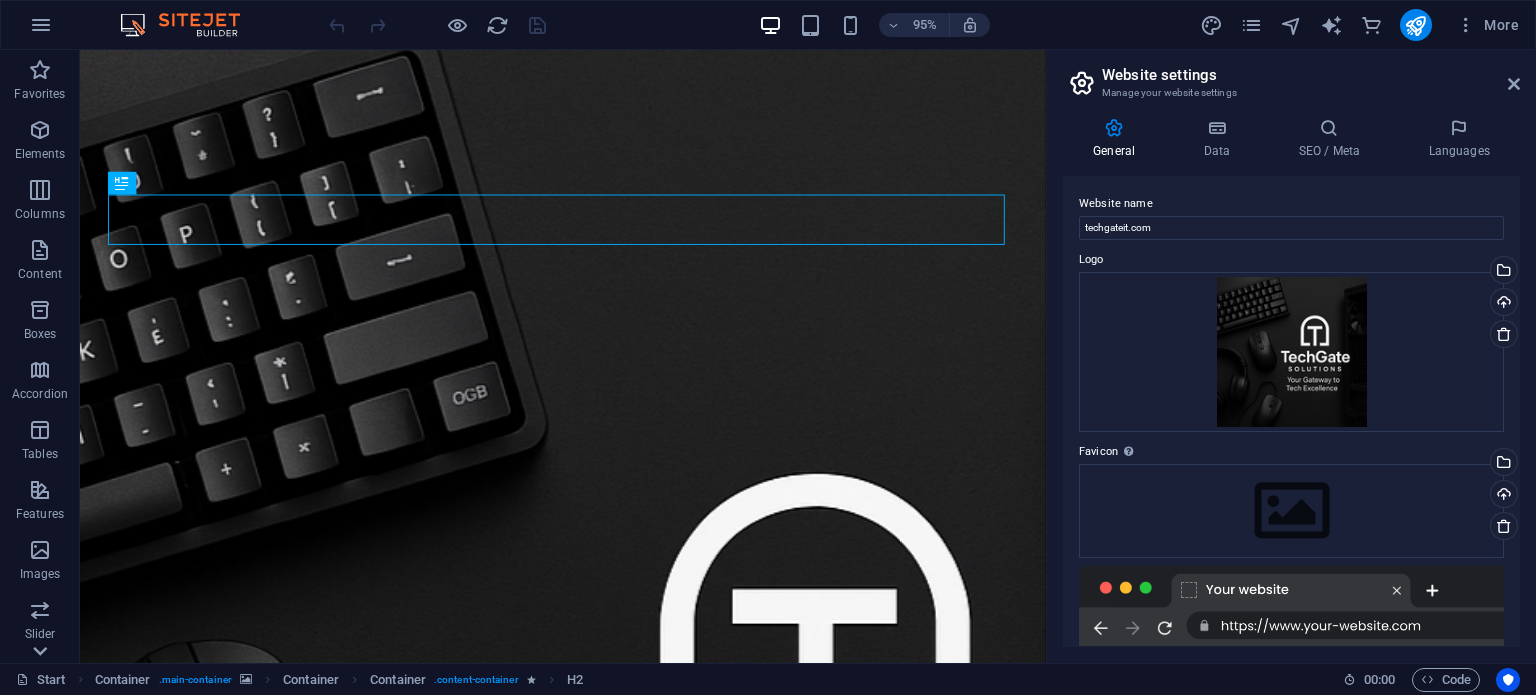 click 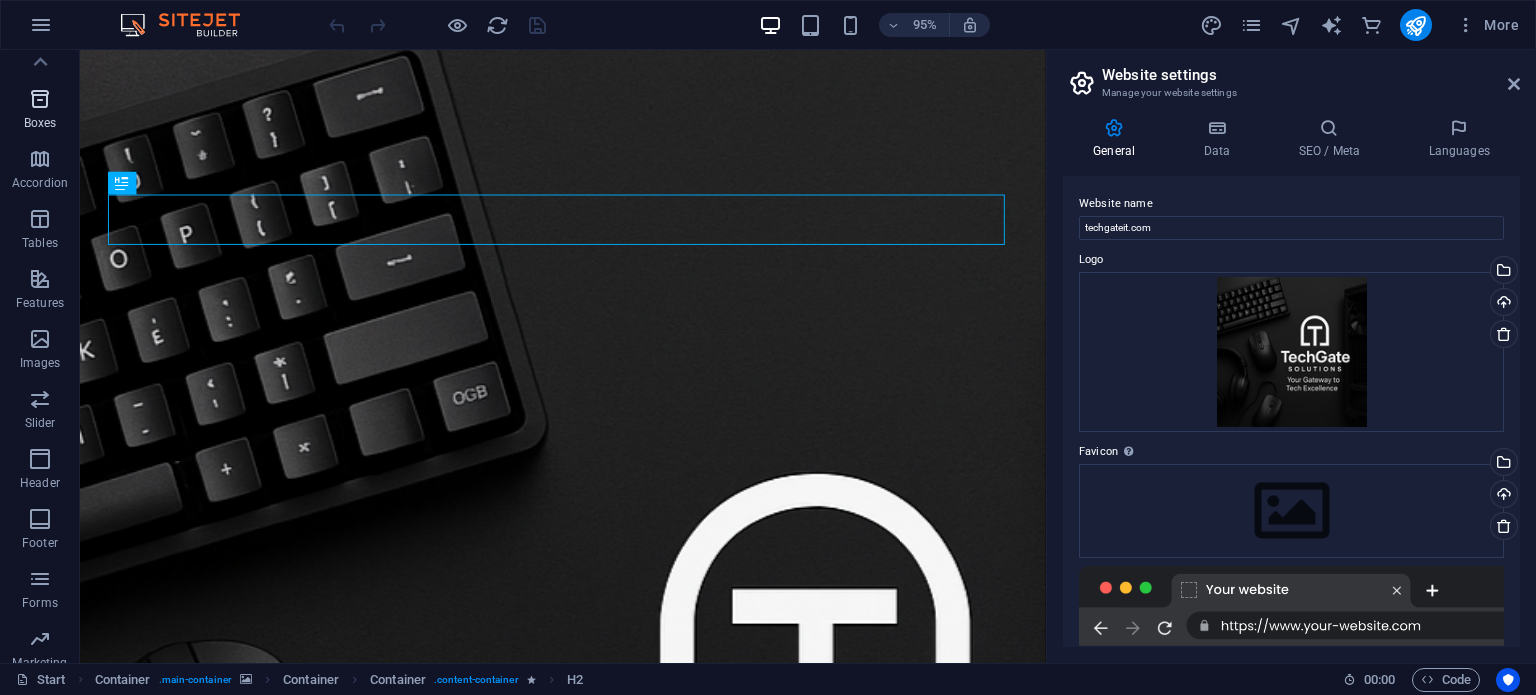 scroll, scrollTop: 0, scrollLeft: 0, axis: both 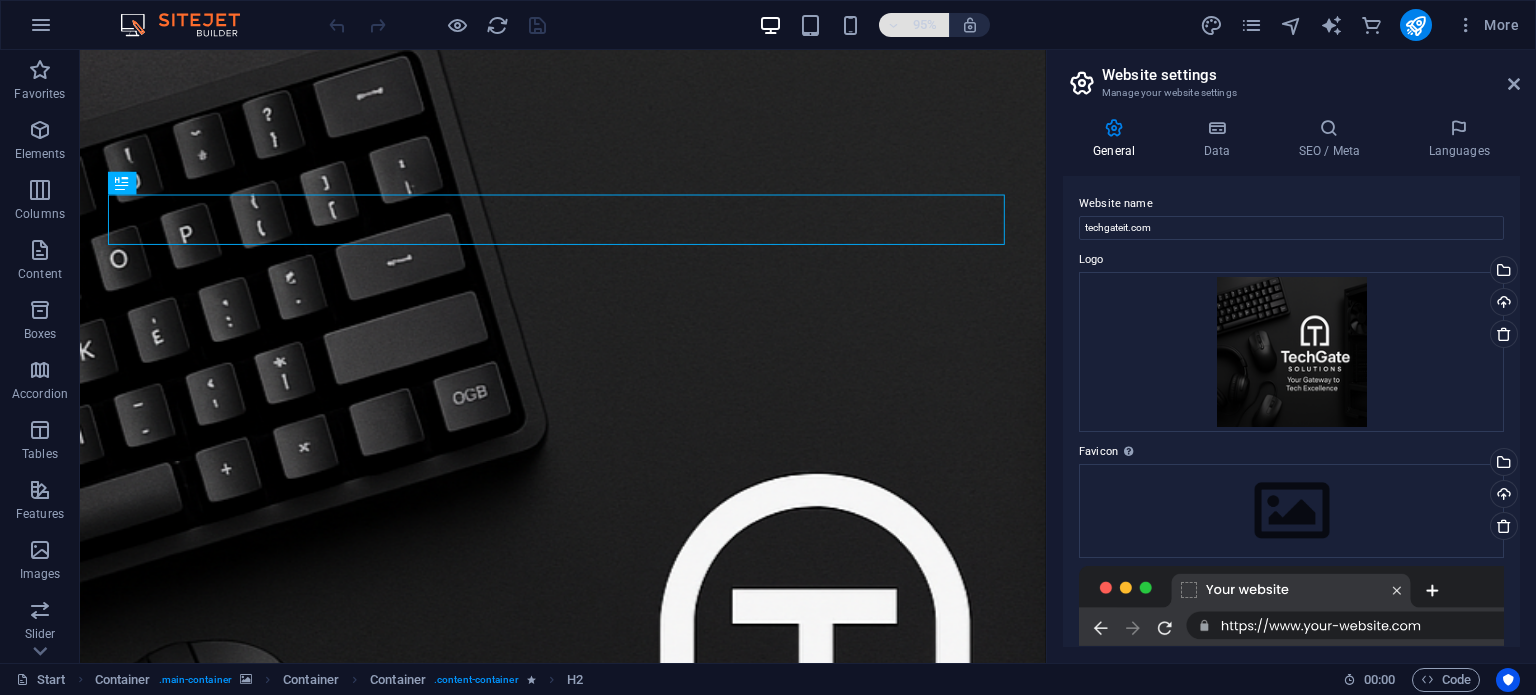 click at bounding box center (894, 25) 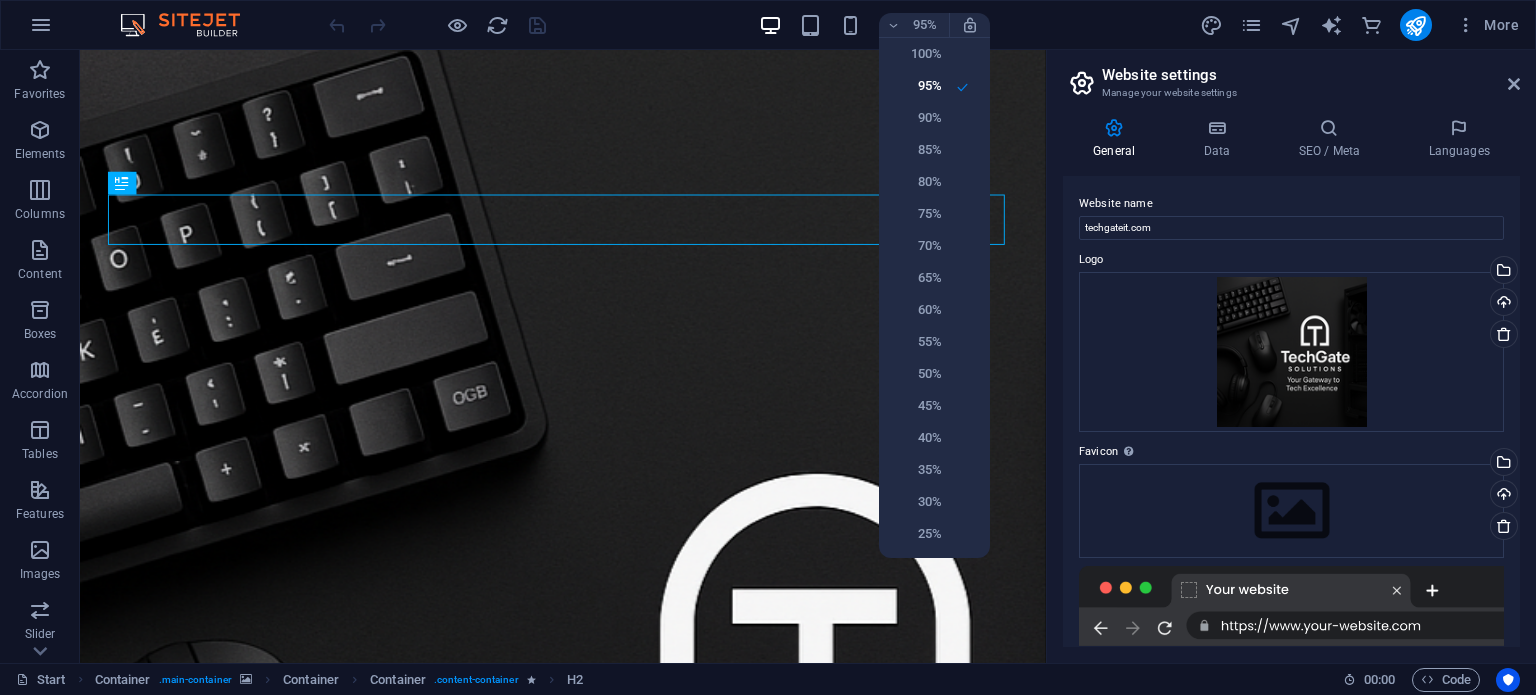click at bounding box center [768, 347] 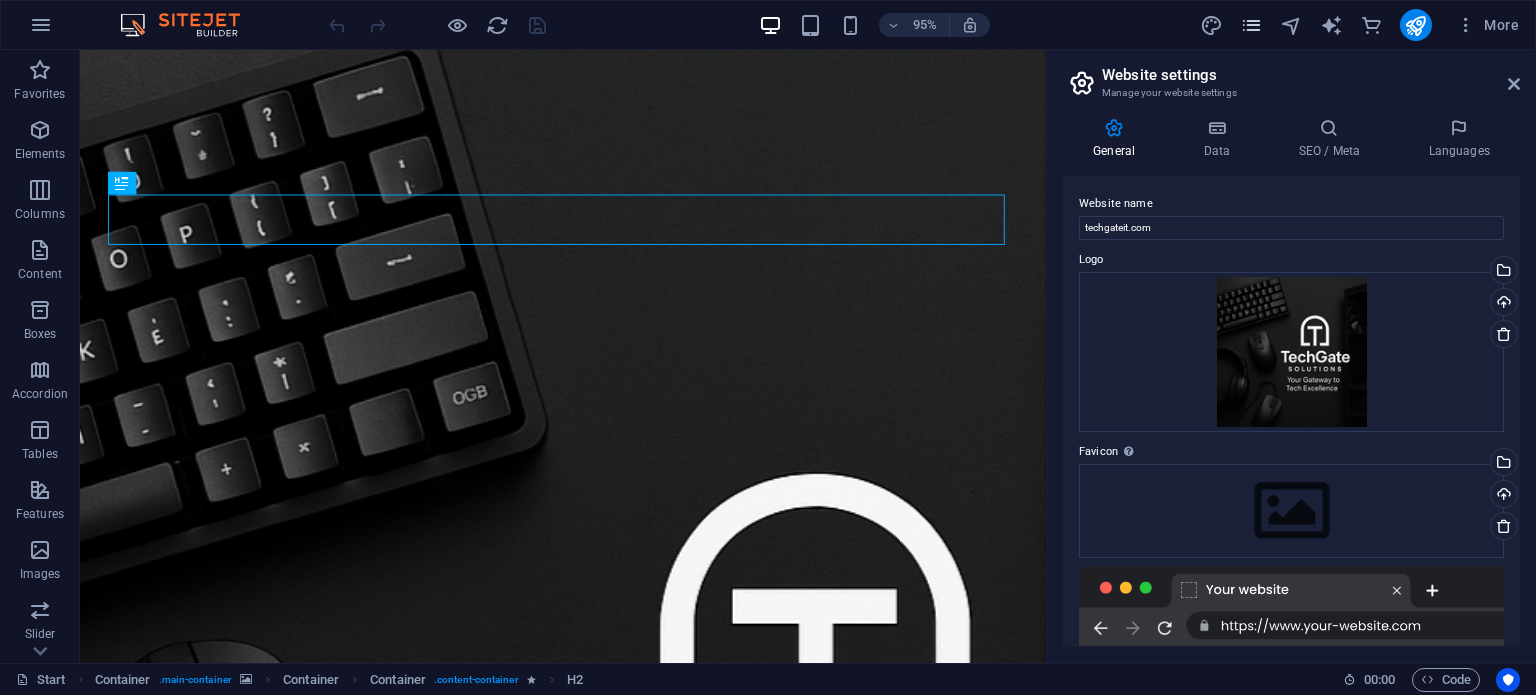 click at bounding box center [1251, 25] 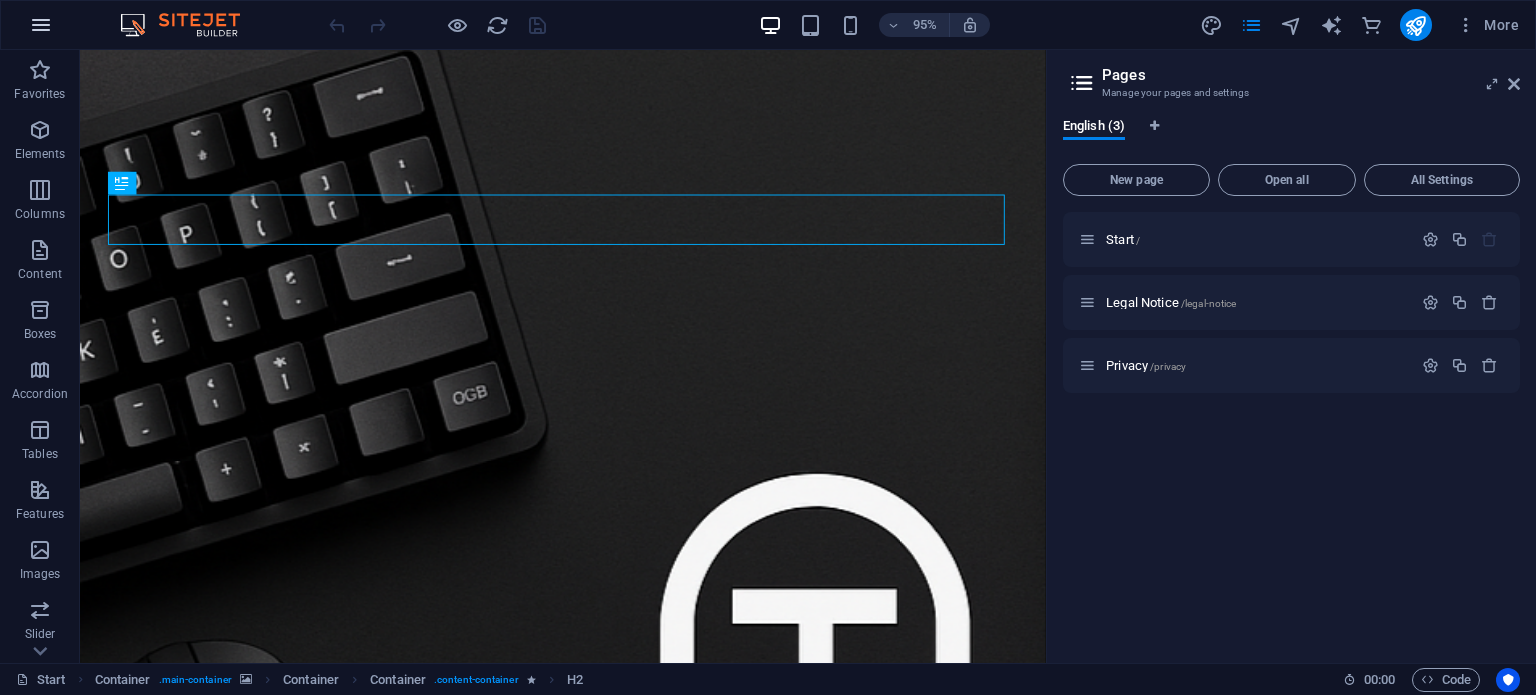 click at bounding box center (41, 25) 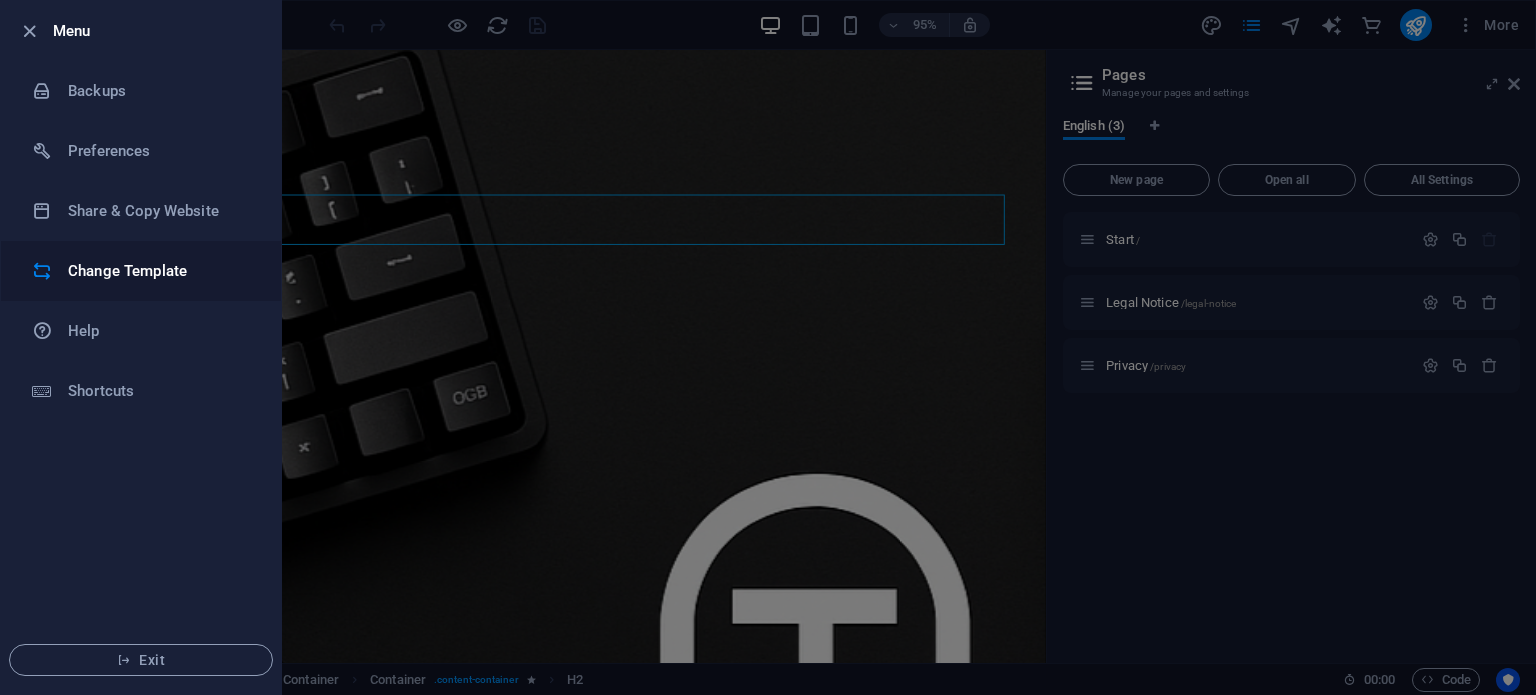 click on "Change Template" at bounding box center (160, 271) 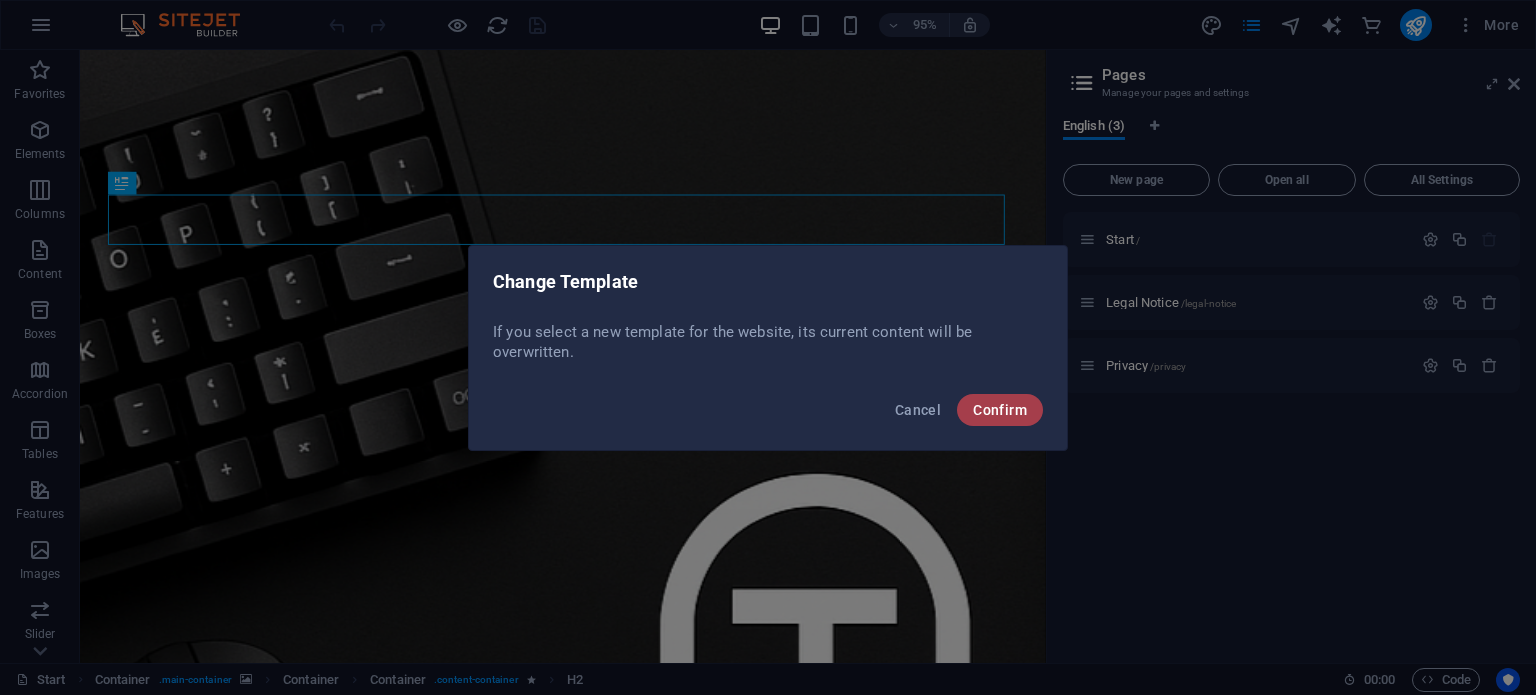 click on "Confirm" at bounding box center [1000, 410] 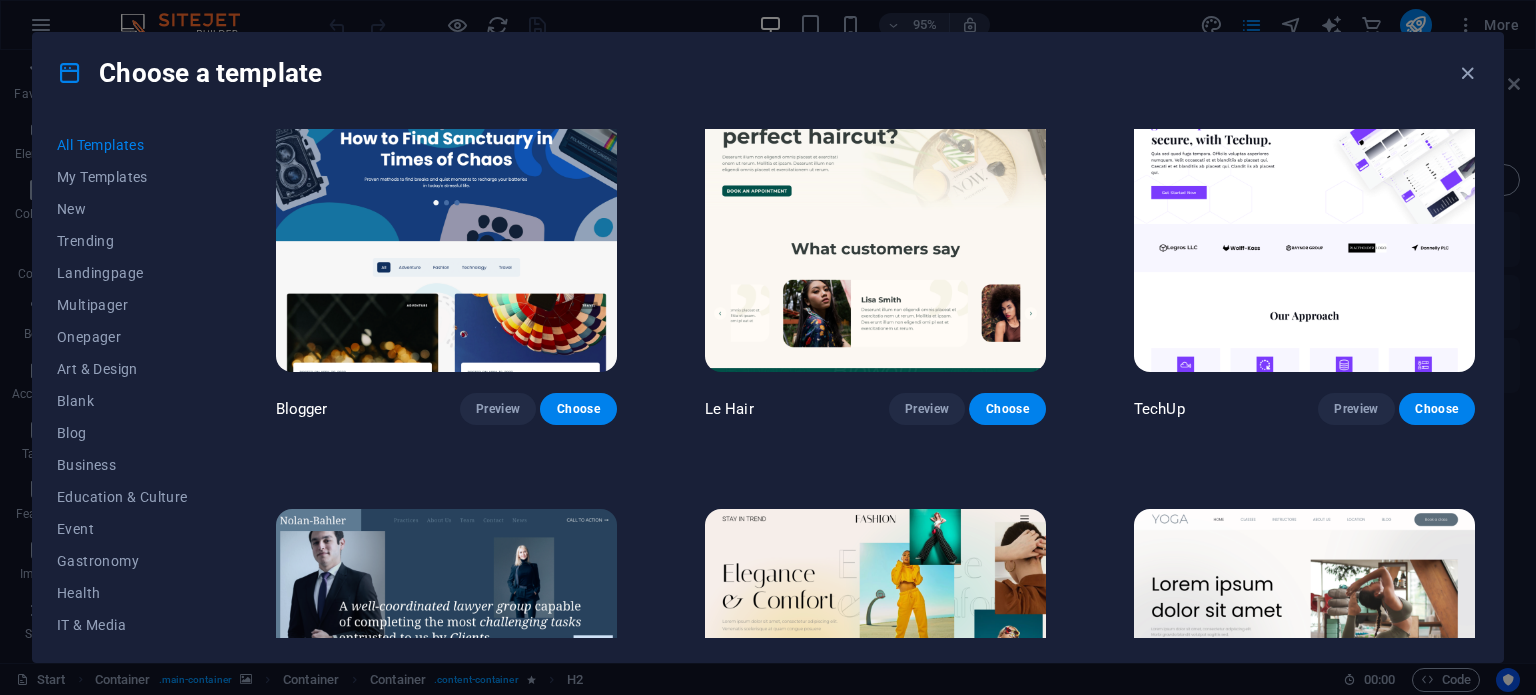 scroll, scrollTop: 7300, scrollLeft: 0, axis: vertical 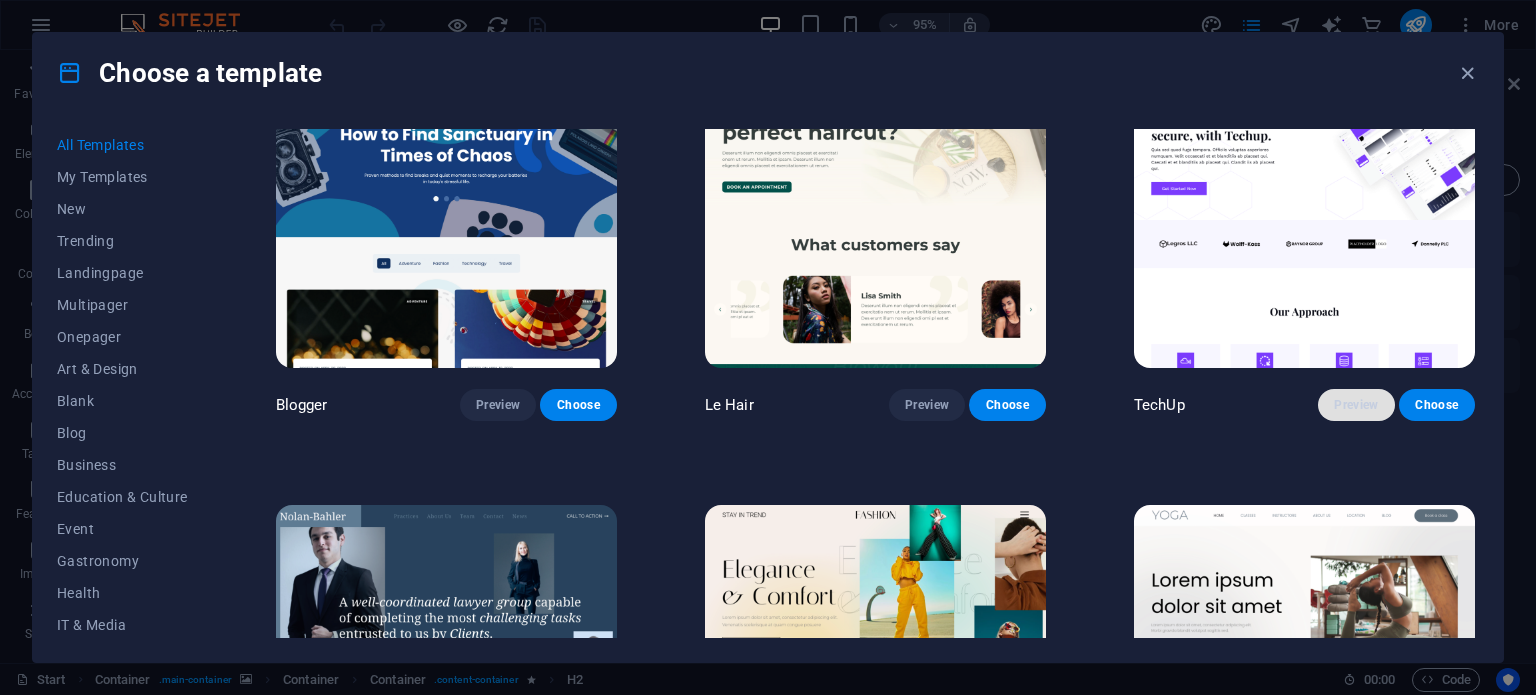 click on "Preview" at bounding box center (1356, 405) 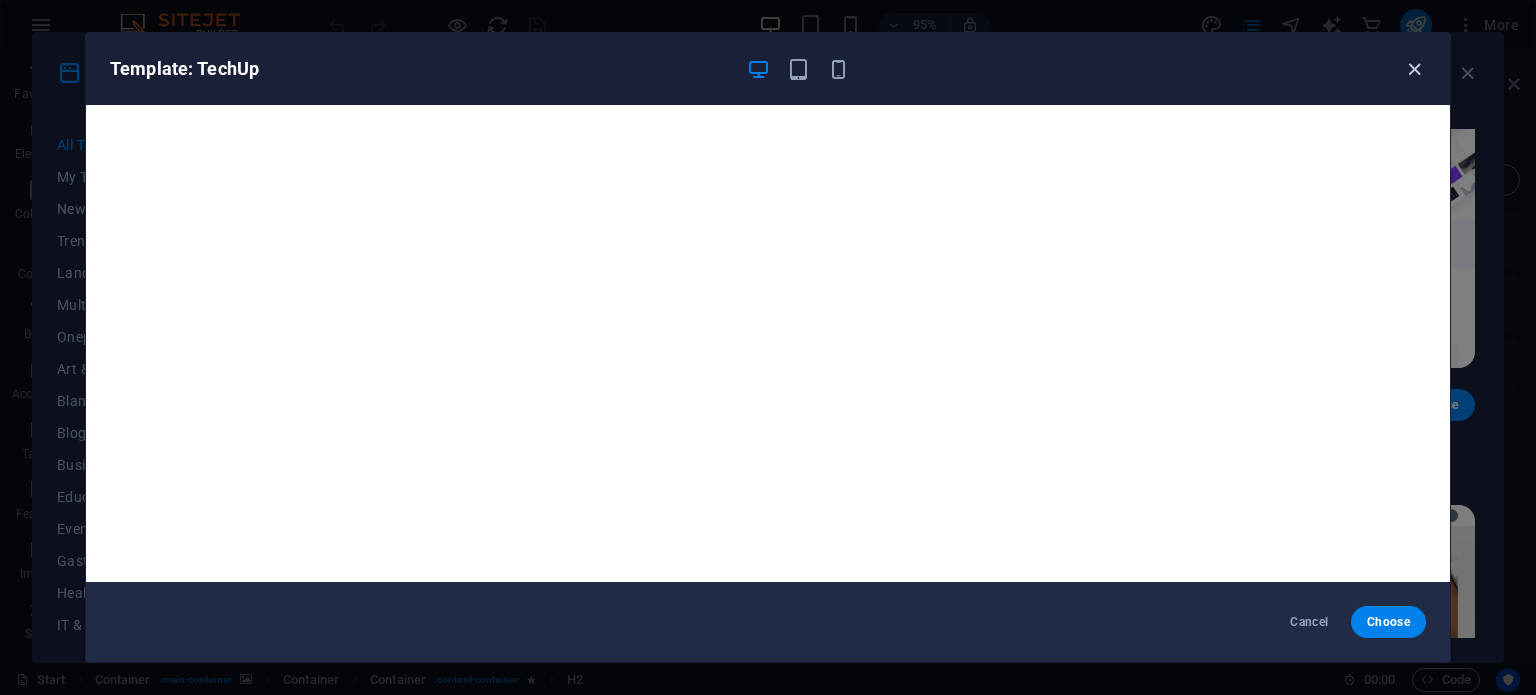 click at bounding box center (1414, 69) 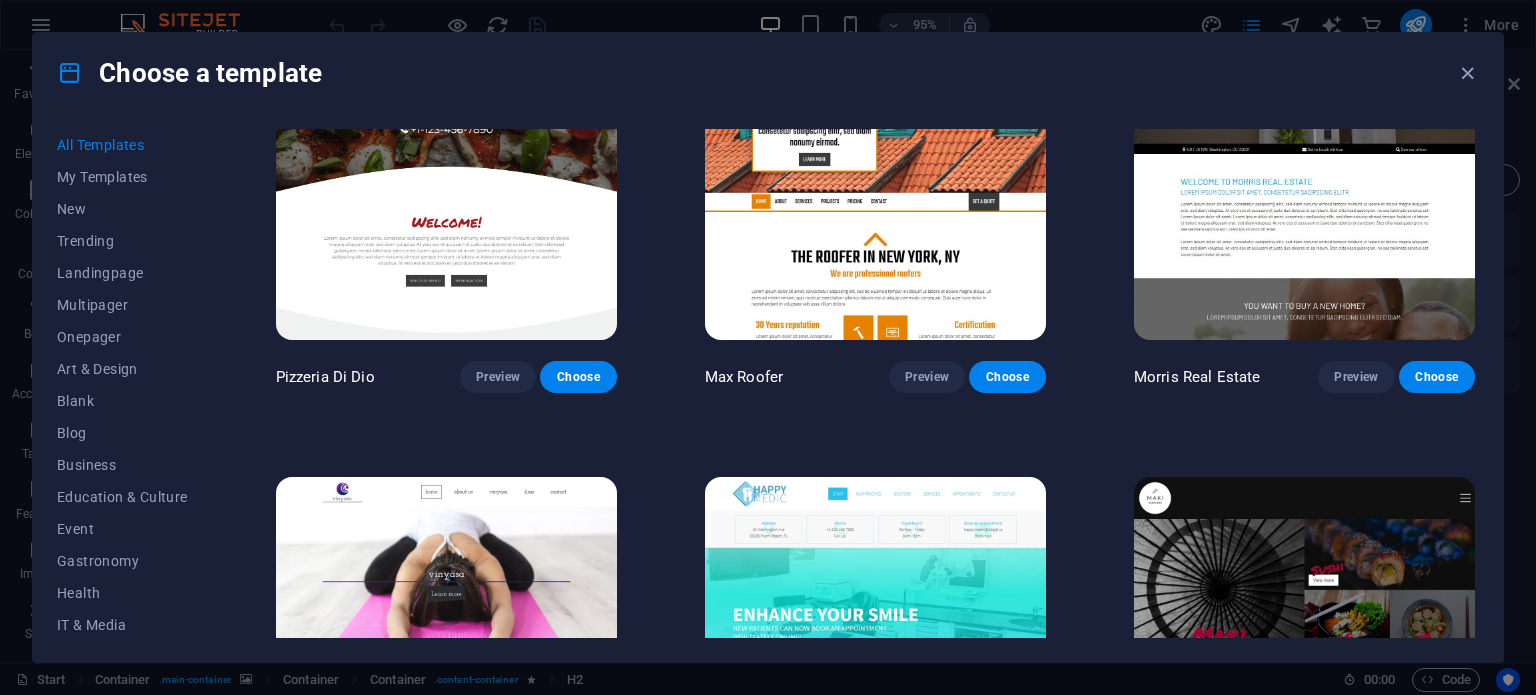 scroll, scrollTop: 10600, scrollLeft: 0, axis: vertical 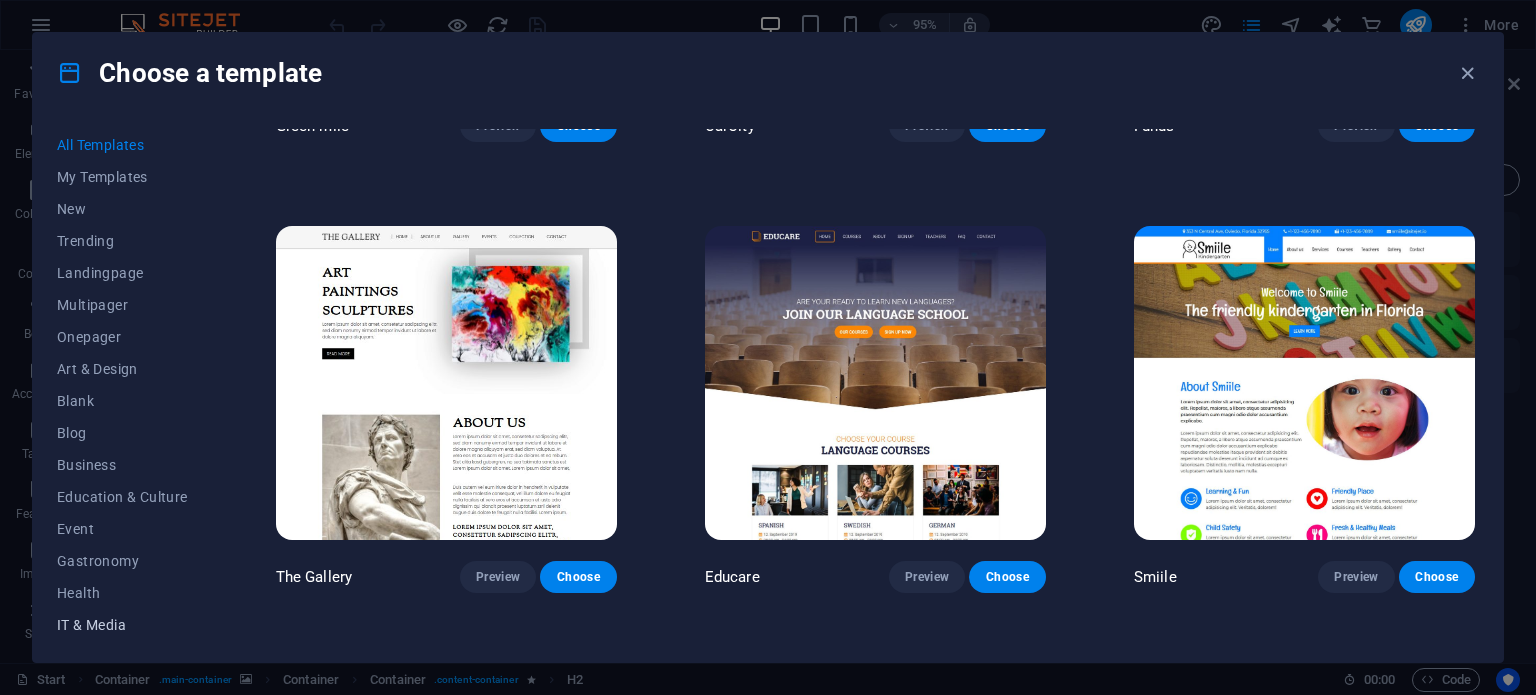 click on "IT & Media" at bounding box center [122, 625] 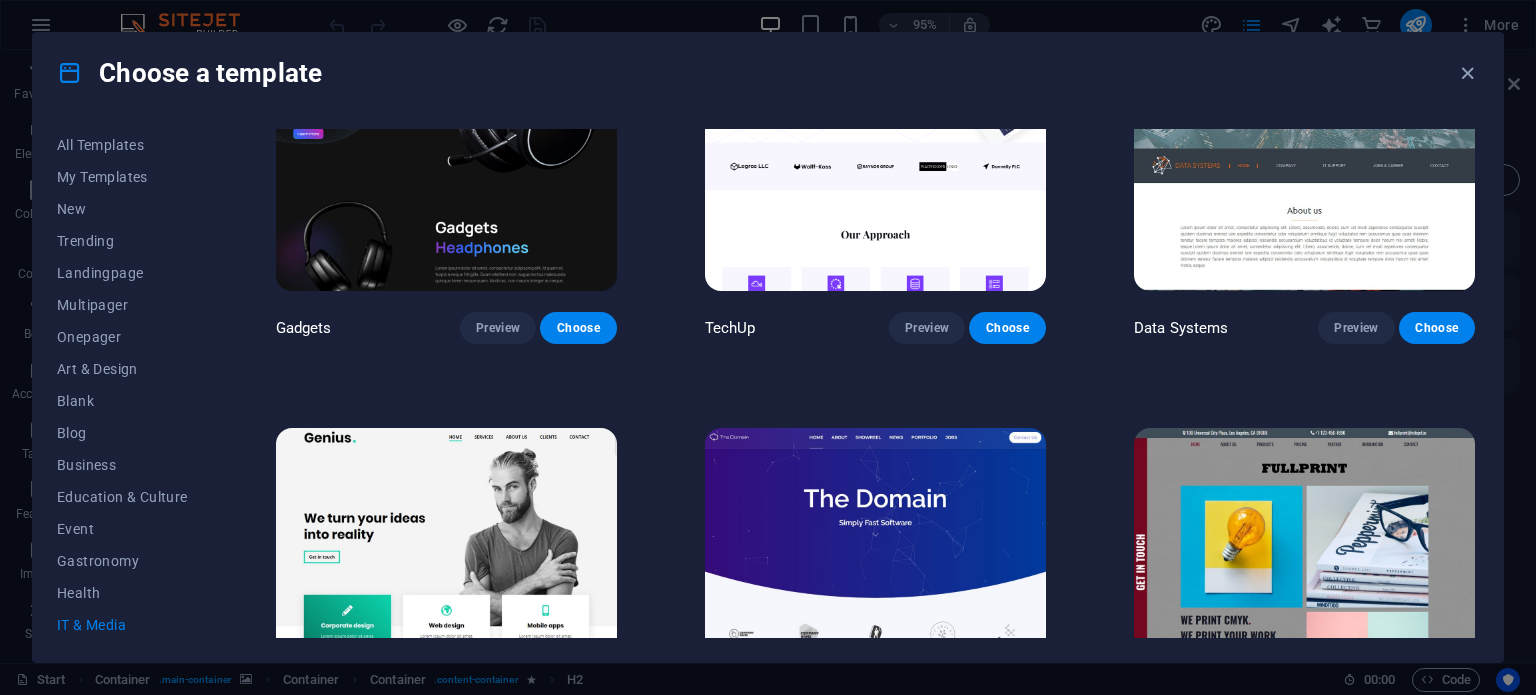 scroll, scrollTop: 908, scrollLeft: 0, axis: vertical 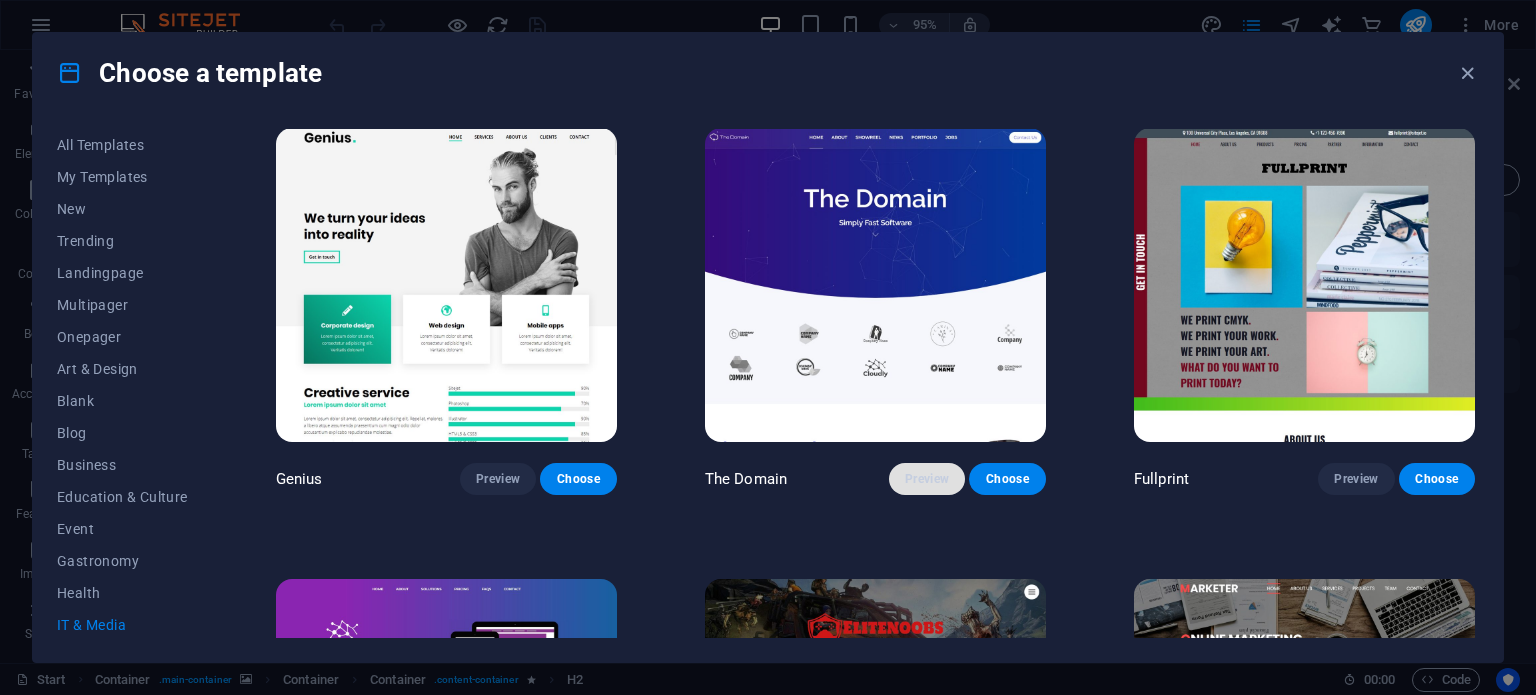 click on "Preview" at bounding box center (927, 479) 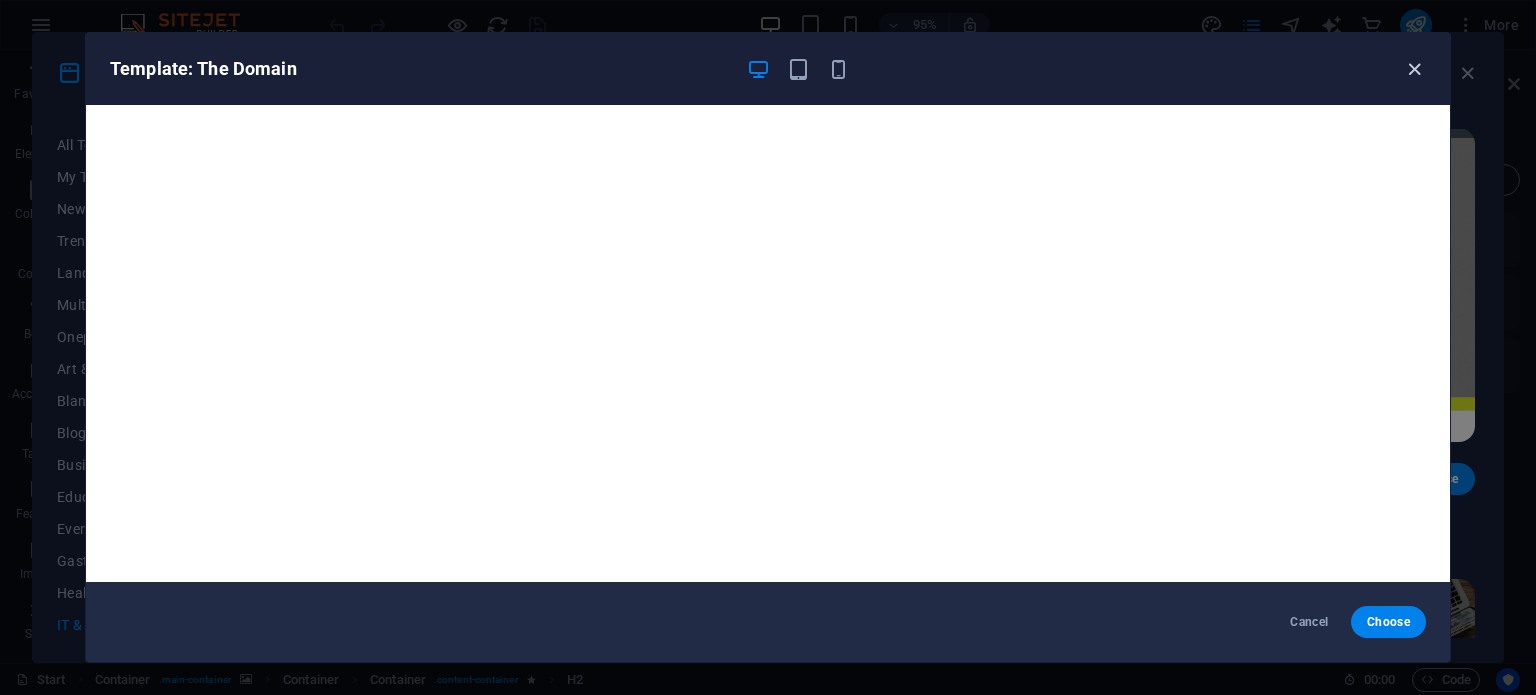 click at bounding box center (1414, 69) 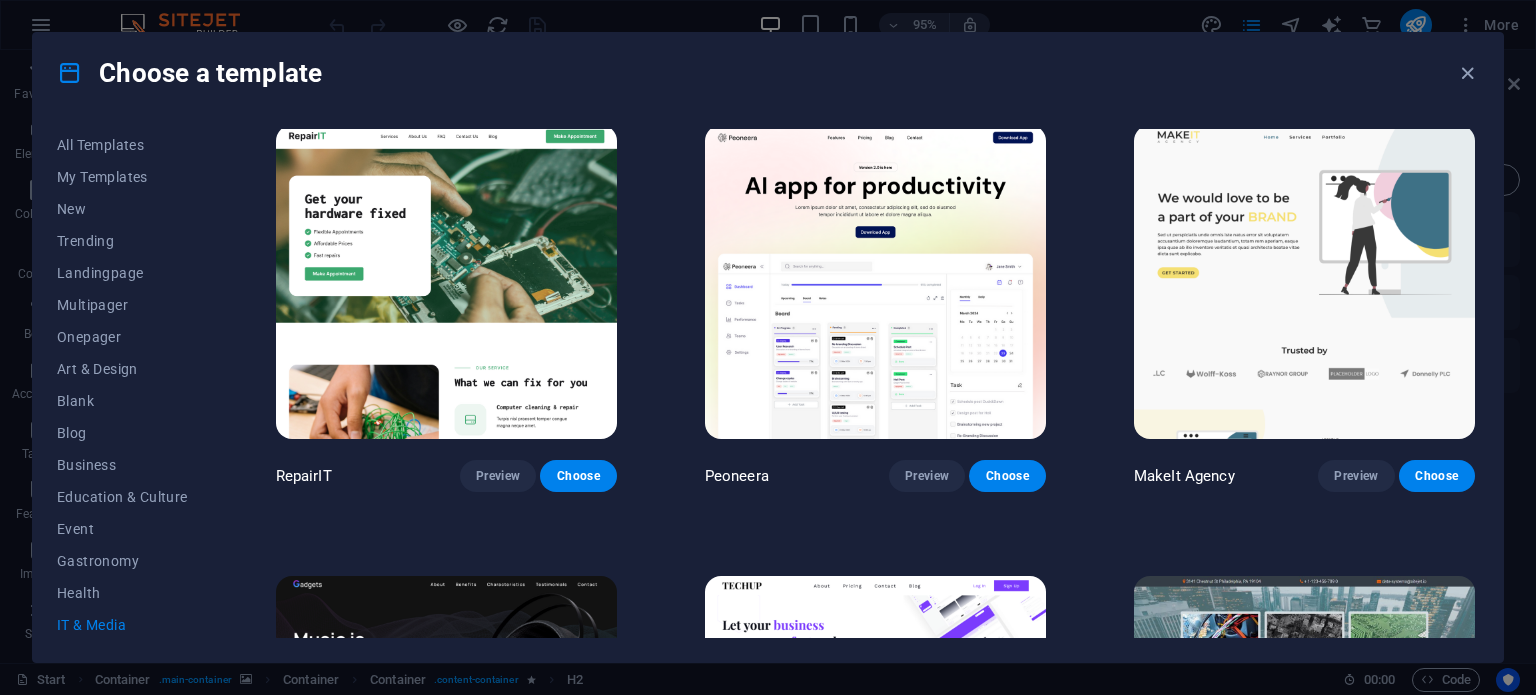 scroll, scrollTop: 0, scrollLeft: 0, axis: both 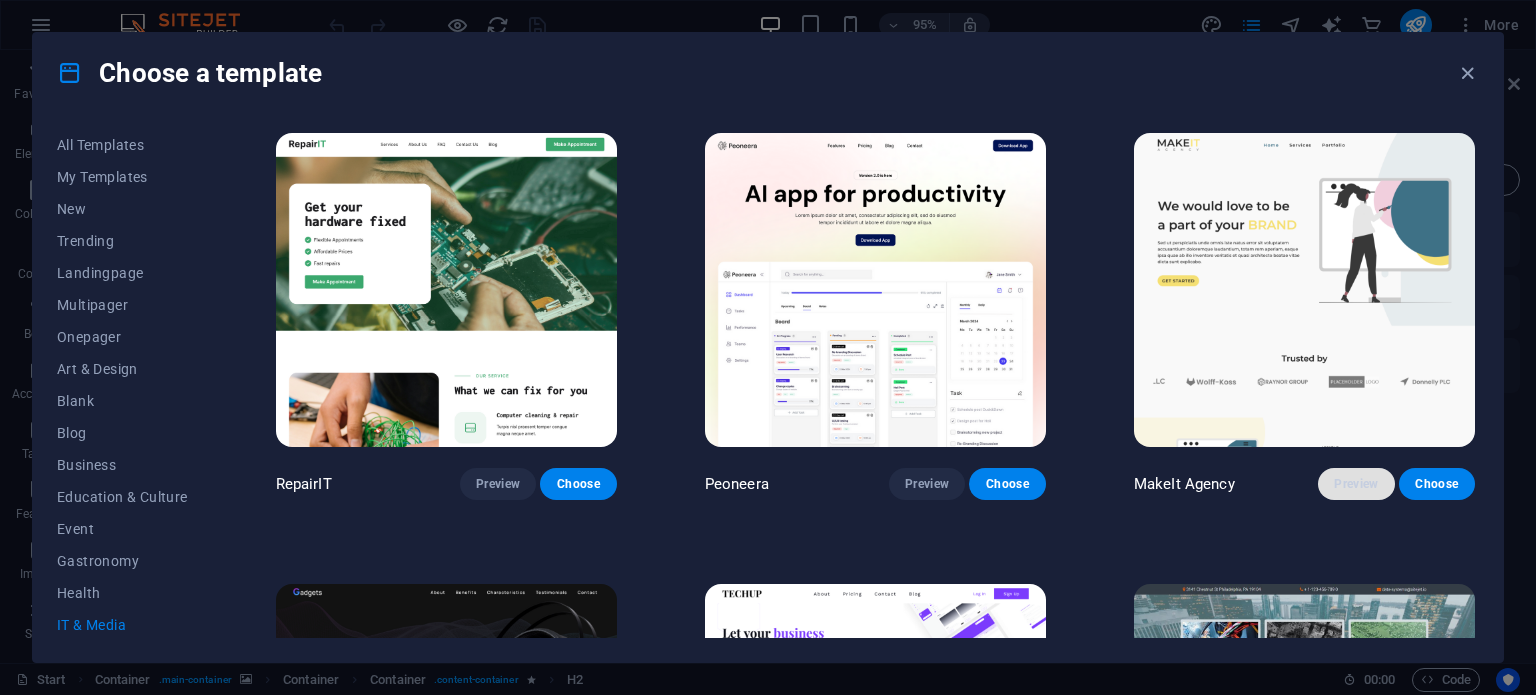 click on "Preview" at bounding box center (1356, 484) 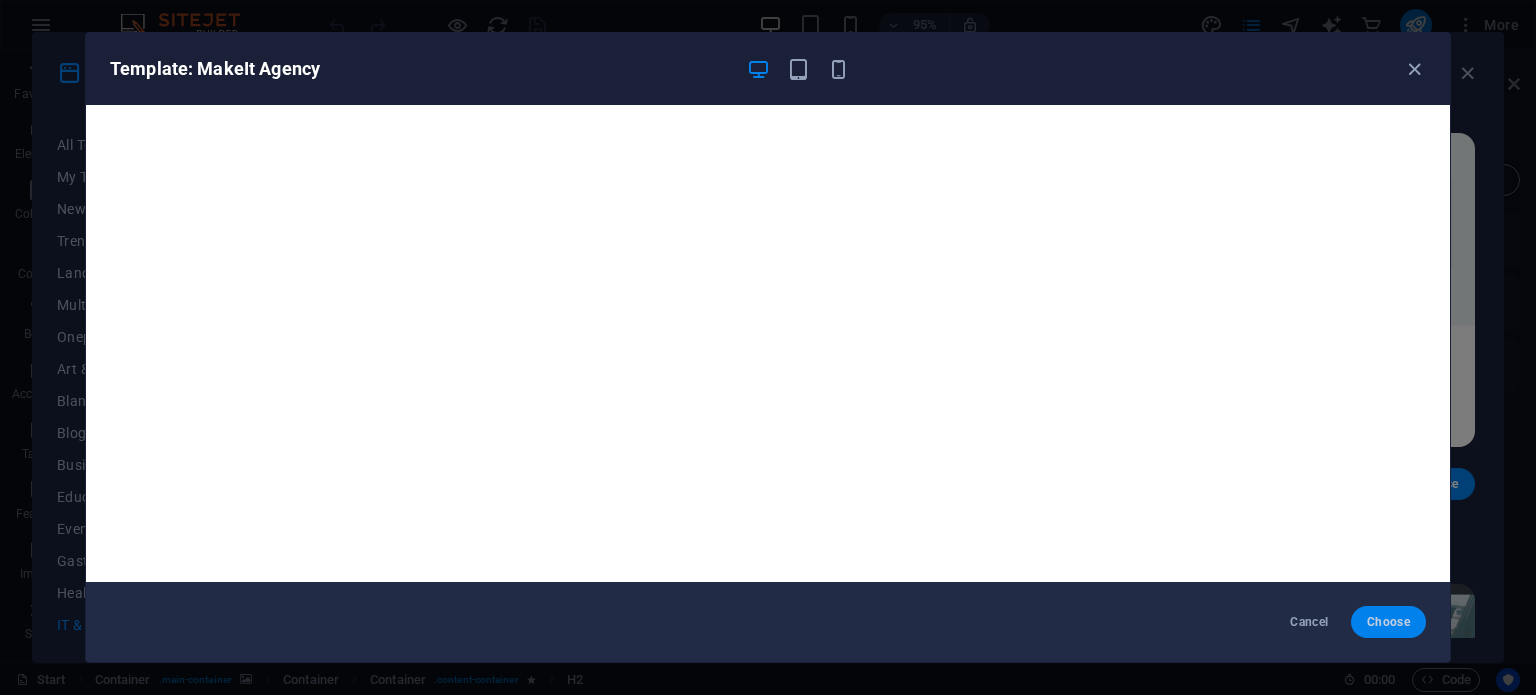 click on "Choose" at bounding box center [1388, 622] 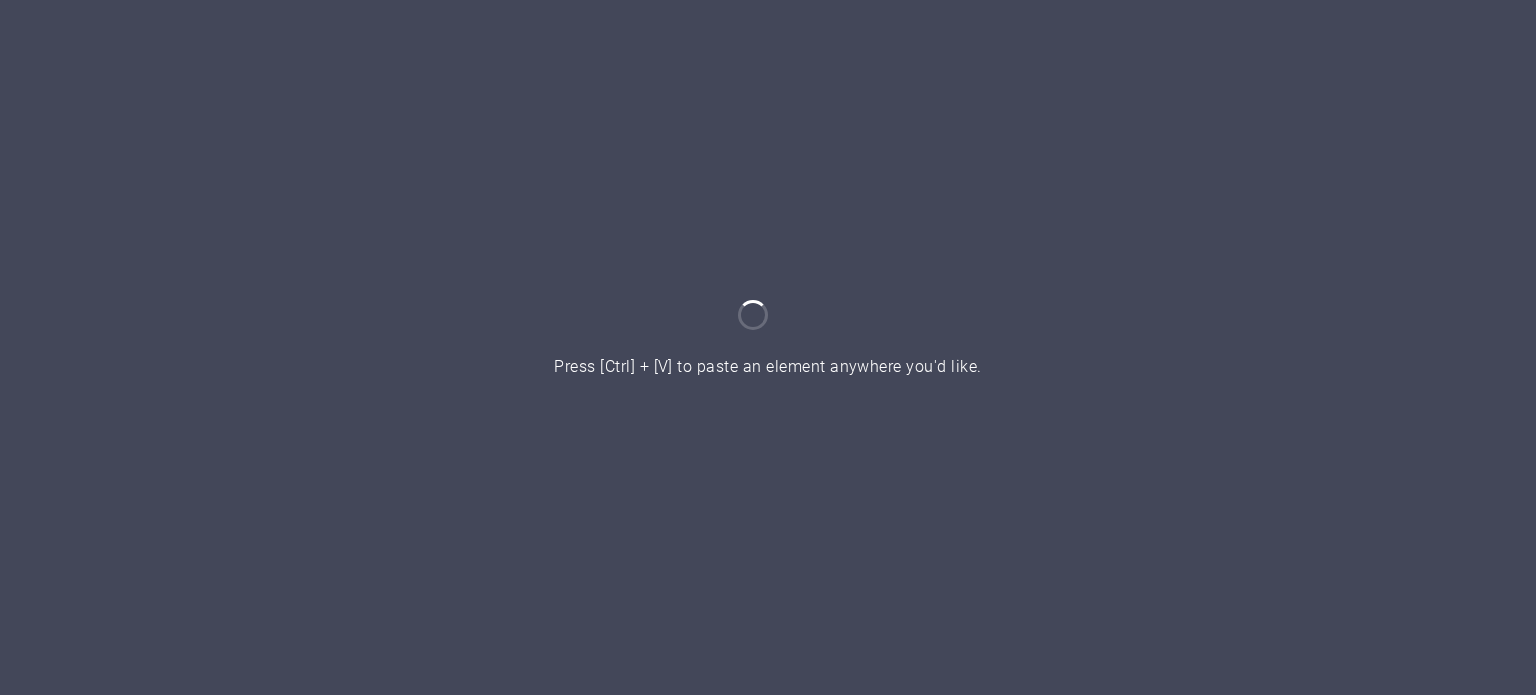scroll, scrollTop: 0, scrollLeft: 0, axis: both 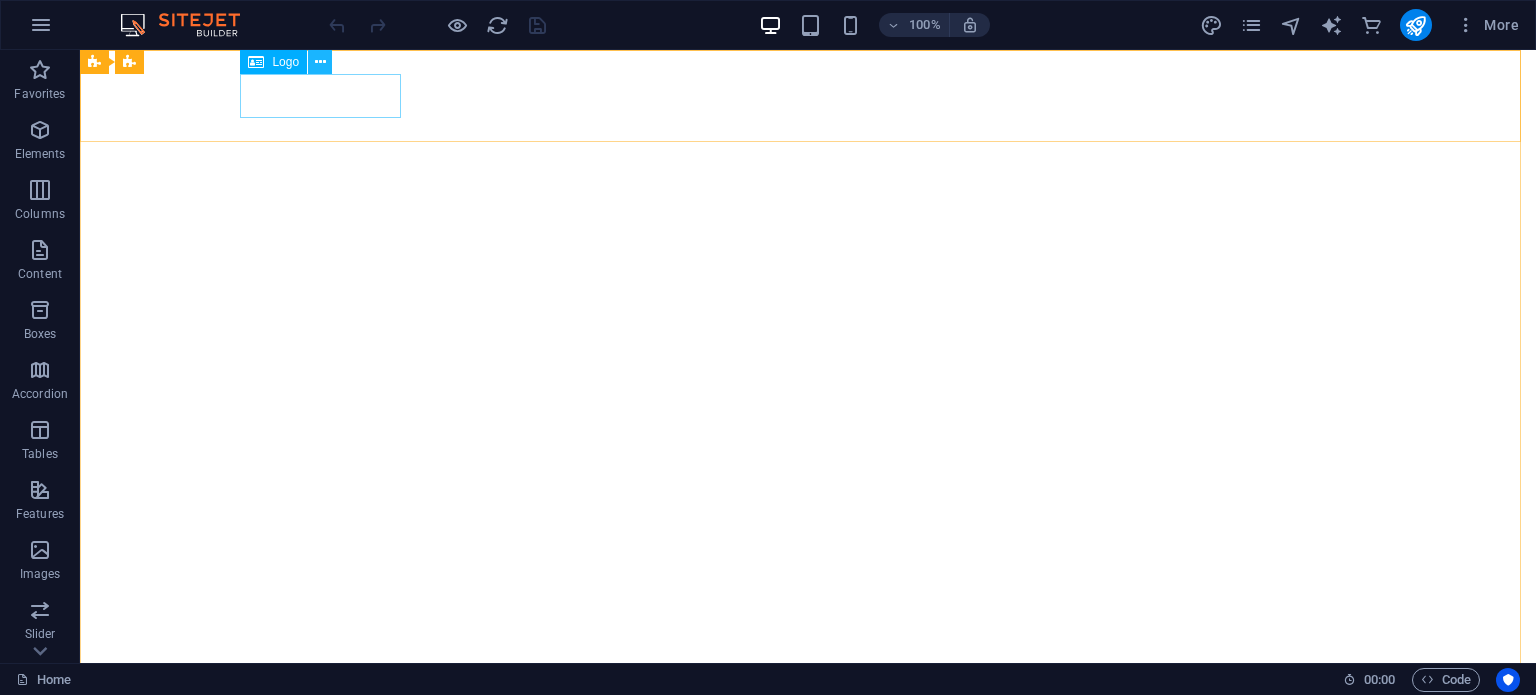click at bounding box center (320, 62) 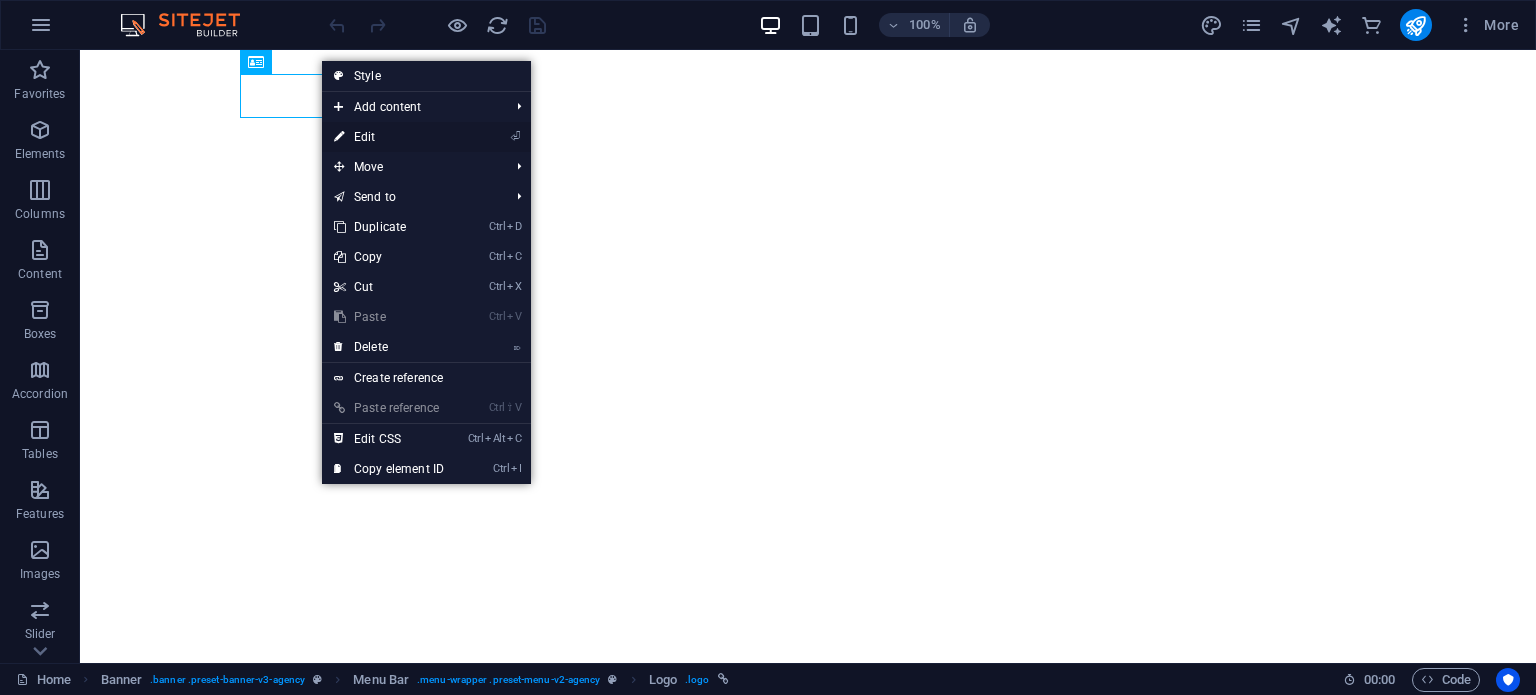 click on "⏎  Edit" at bounding box center [389, 137] 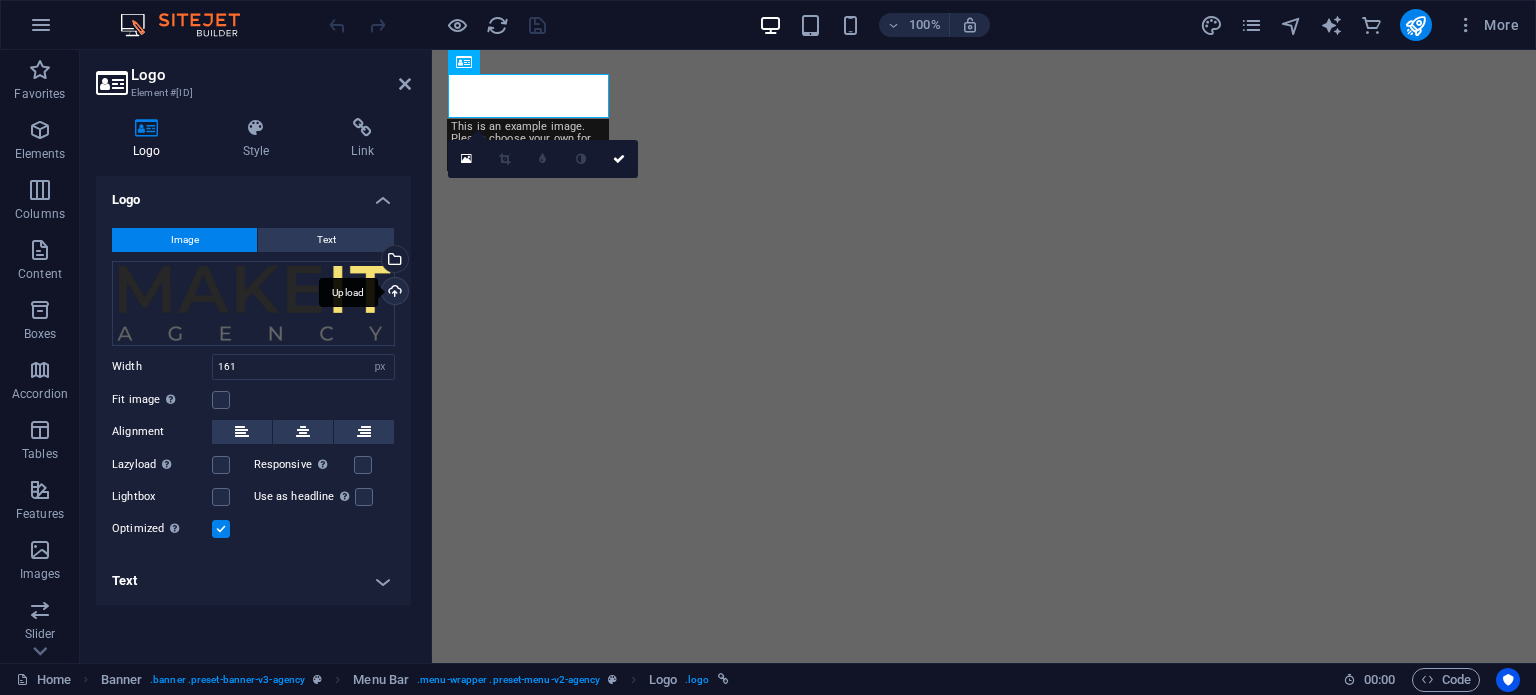 click on "Upload" at bounding box center (393, 293) 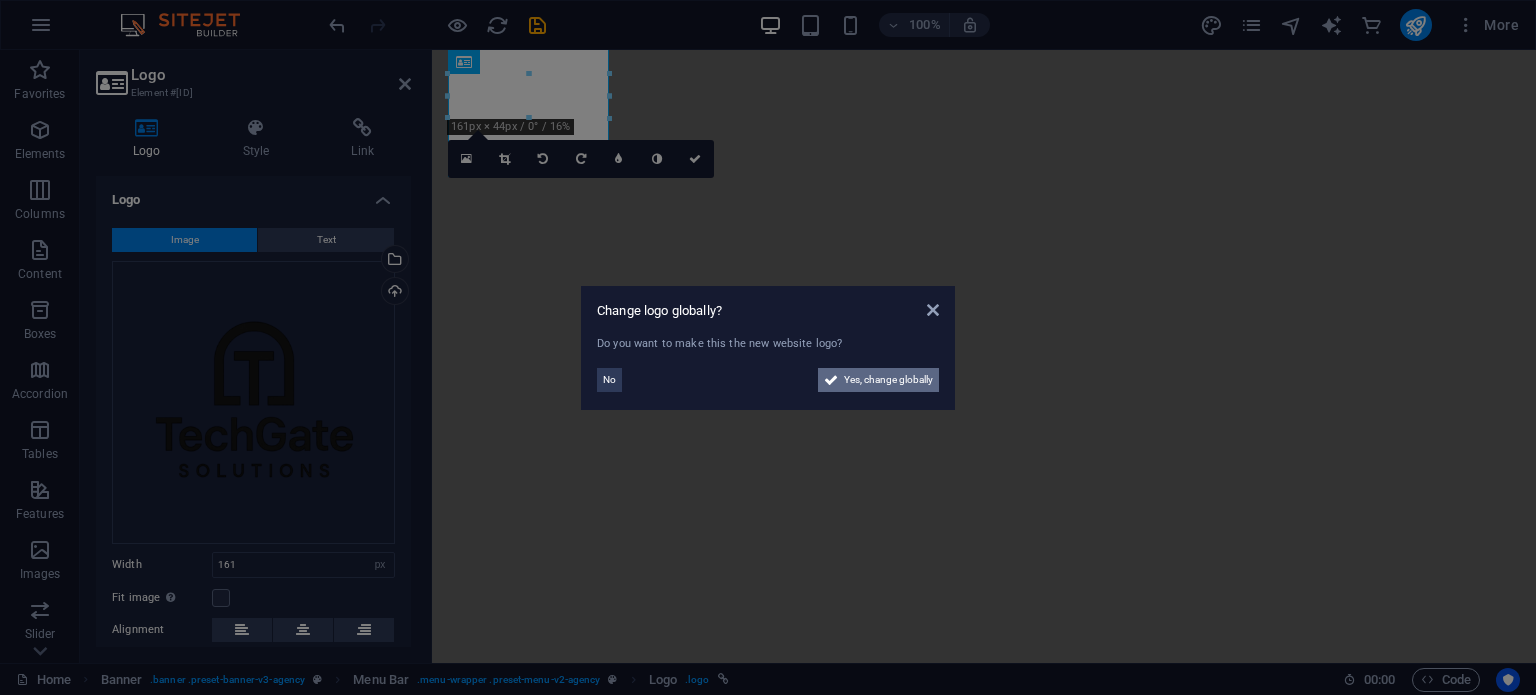 click on "Yes, change globally" at bounding box center (888, 380) 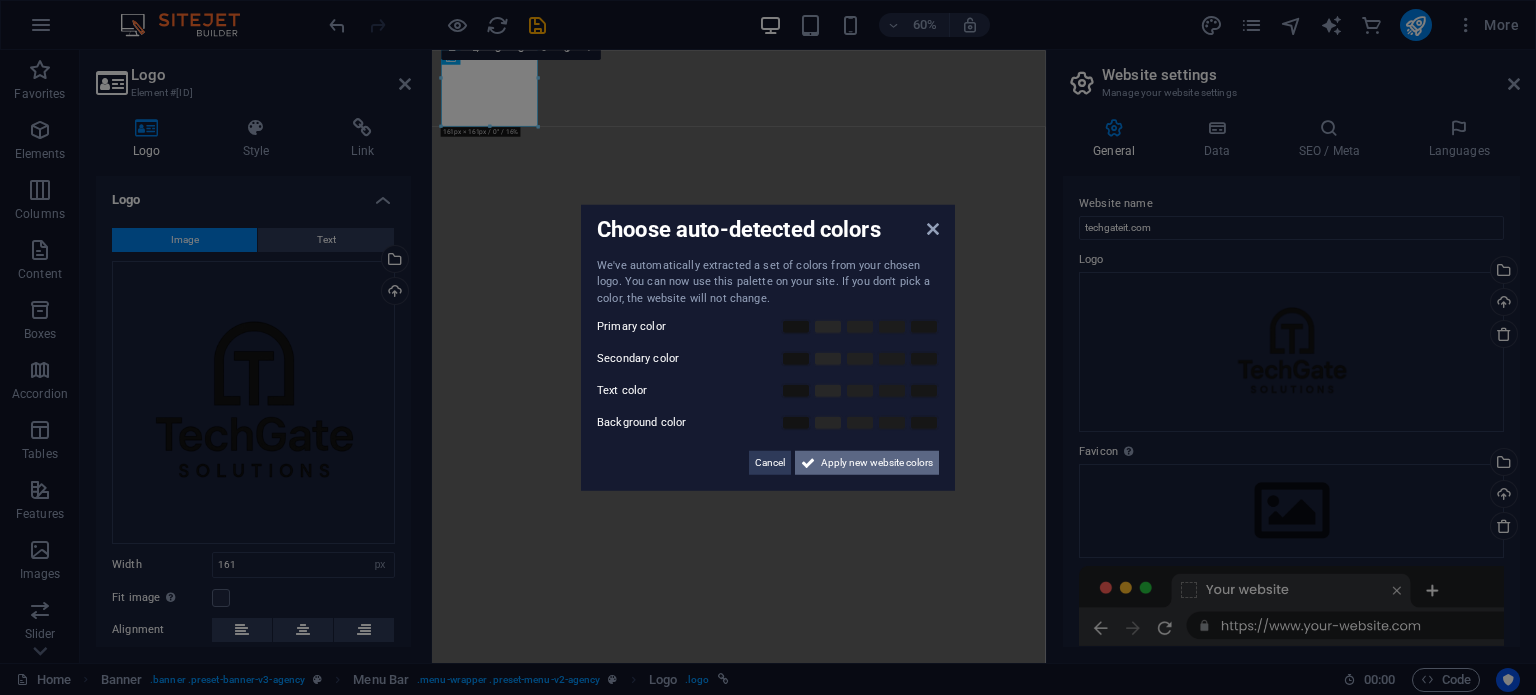 click on "Apply new website colors" at bounding box center (877, 463) 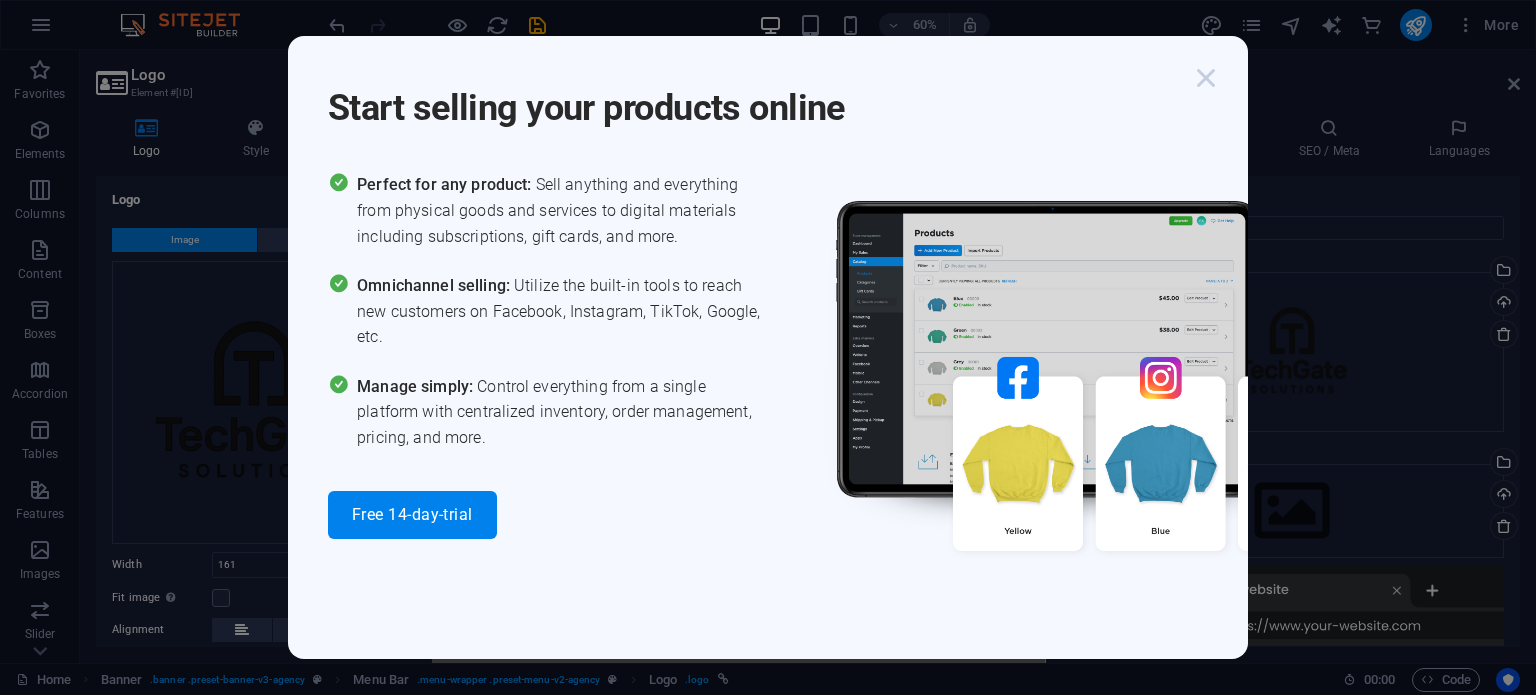 click at bounding box center (1206, 78) 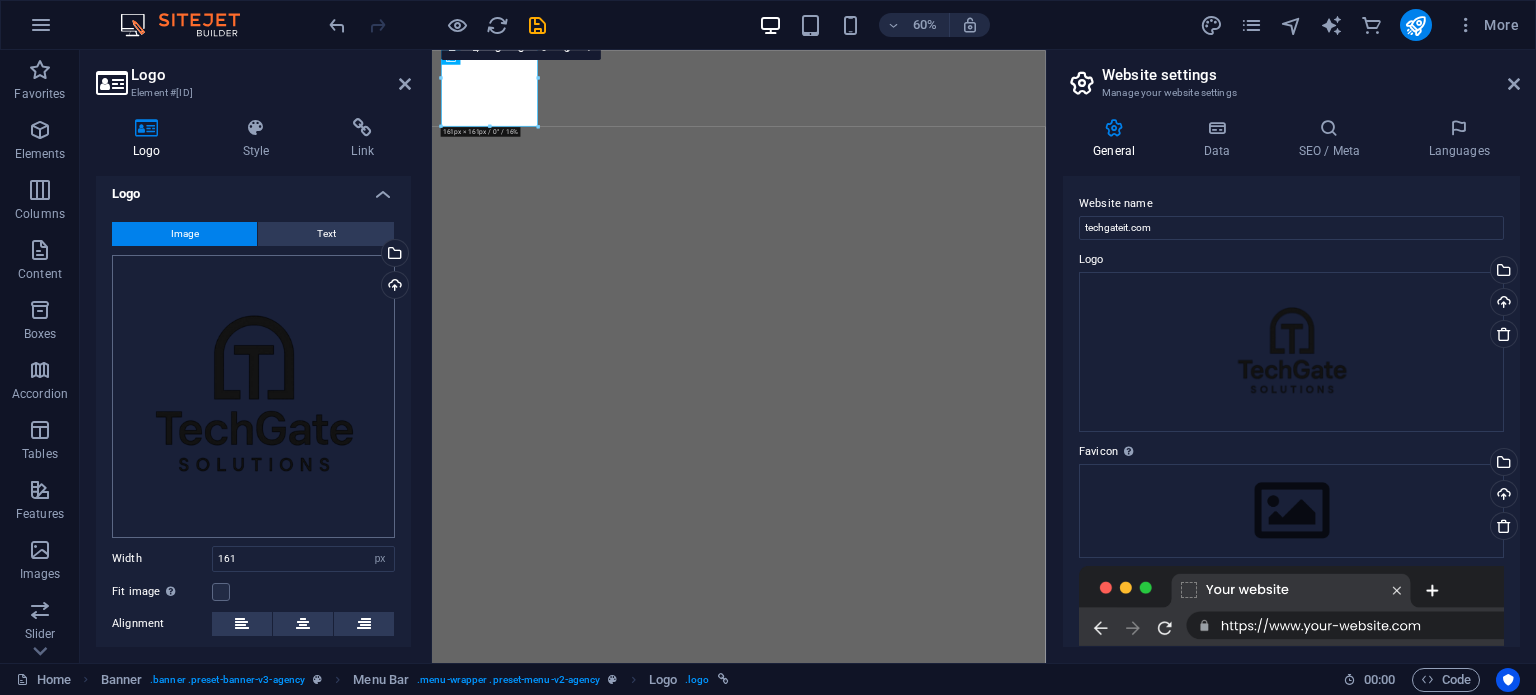 scroll, scrollTop: 0, scrollLeft: 0, axis: both 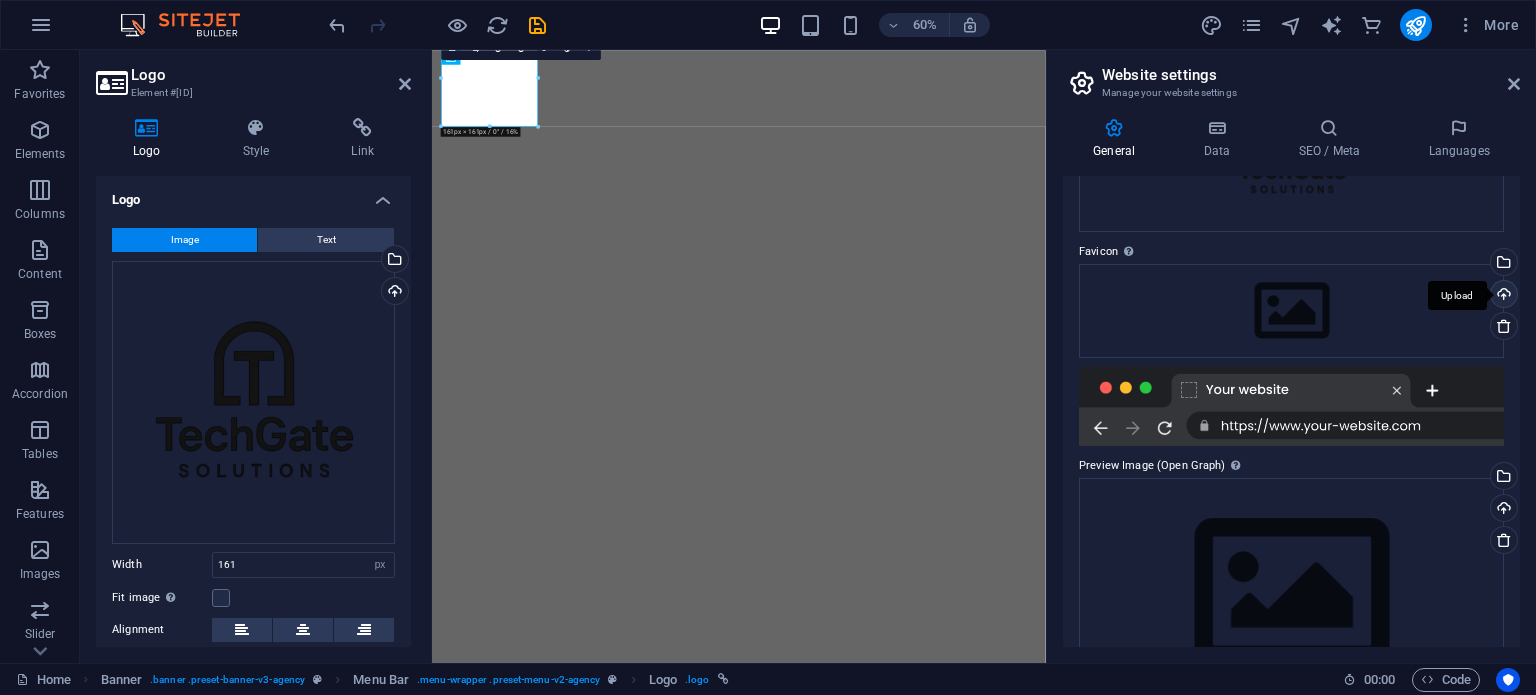 click on "Upload" at bounding box center (1502, 296) 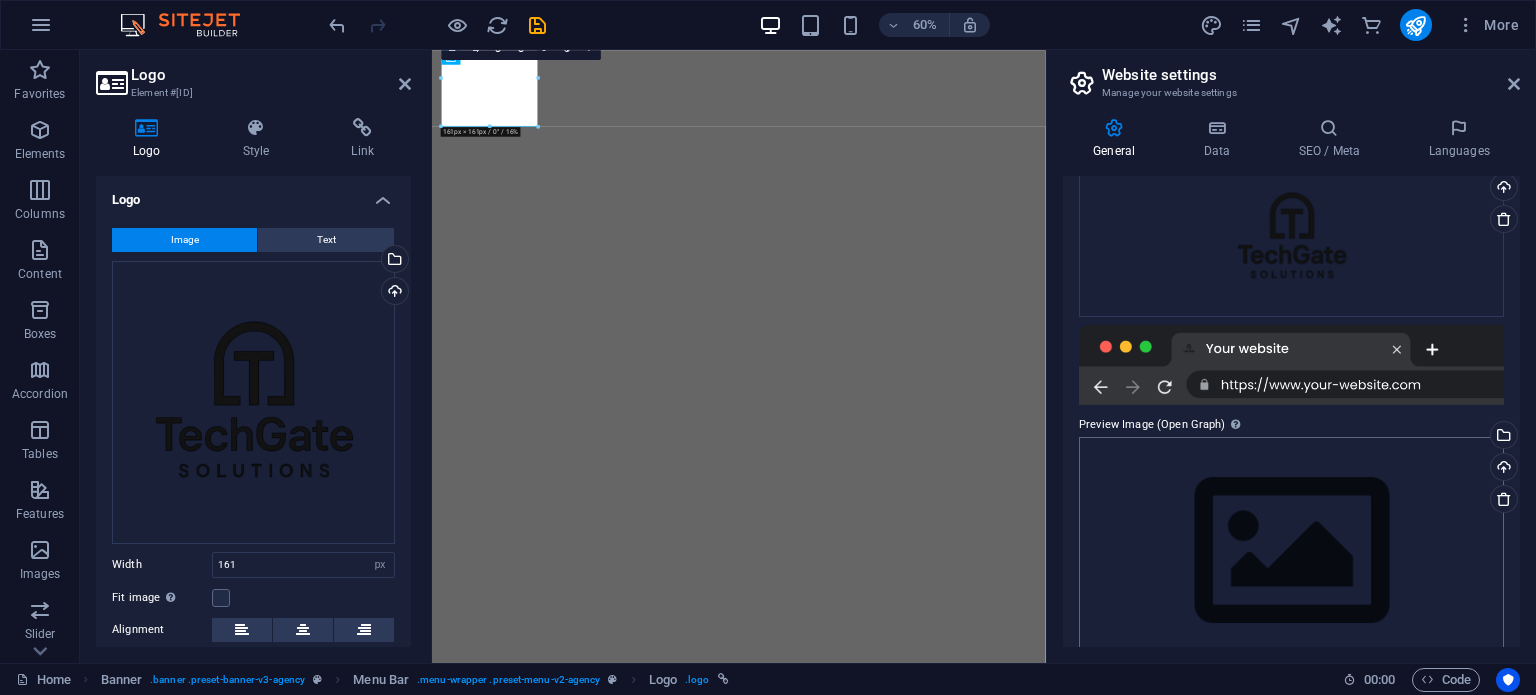 scroll, scrollTop: 341, scrollLeft: 0, axis: vertical 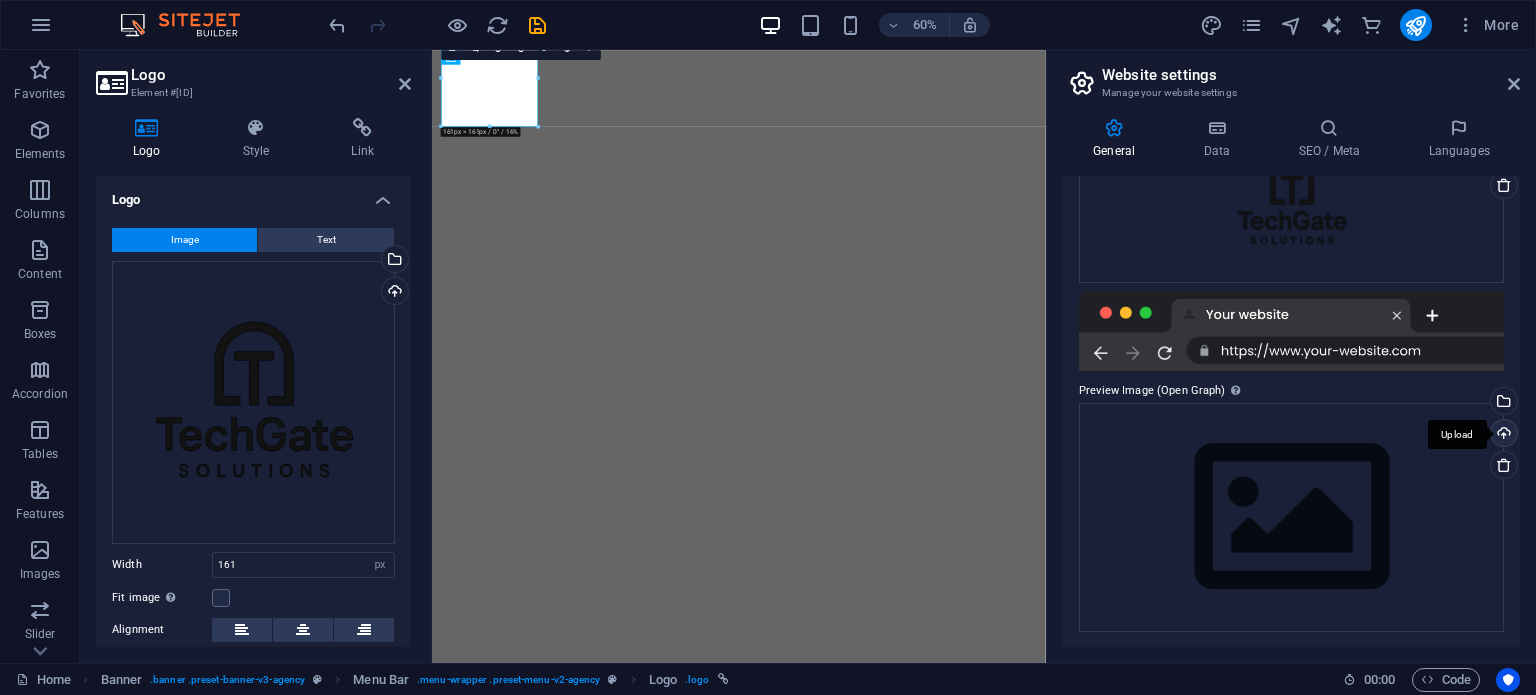 click on "Upload" at bounding box center [1502, 435] 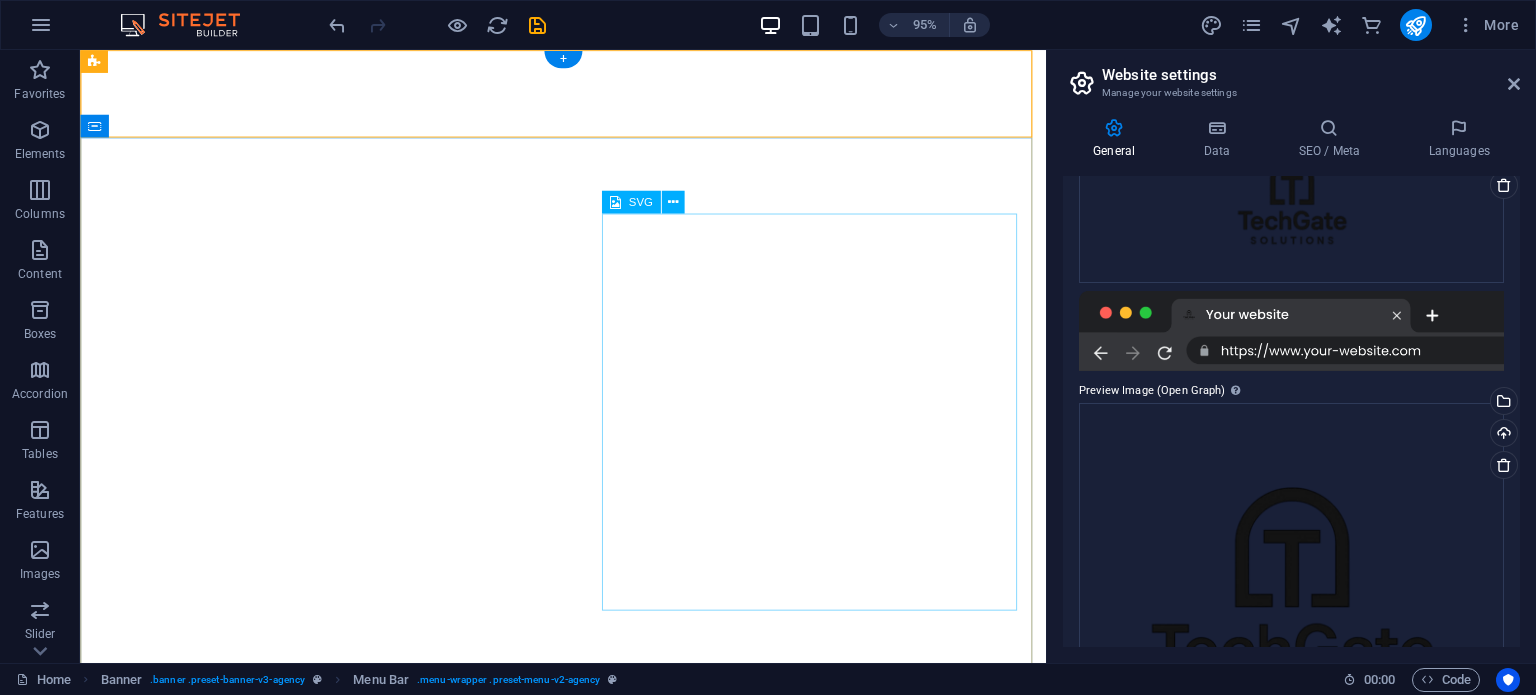 click at bounding box center [1514, 84] 